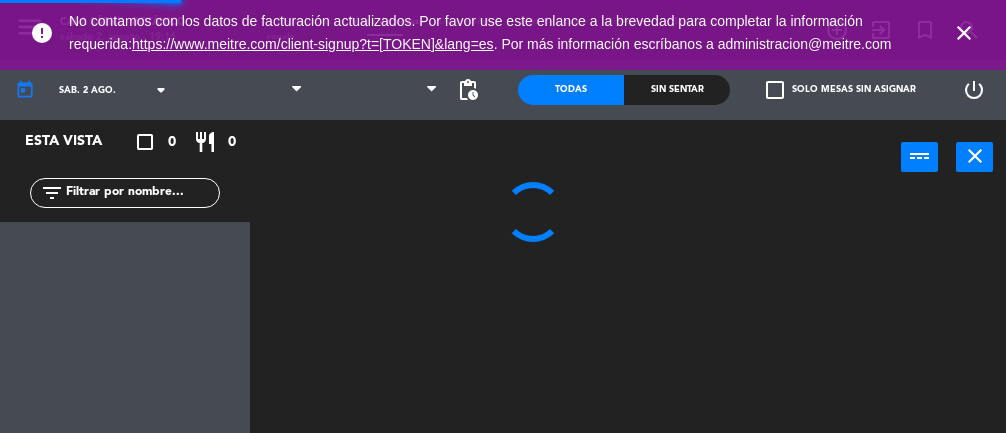 scroll, scrollTop: 0, scrollLeft: 0, axis: both 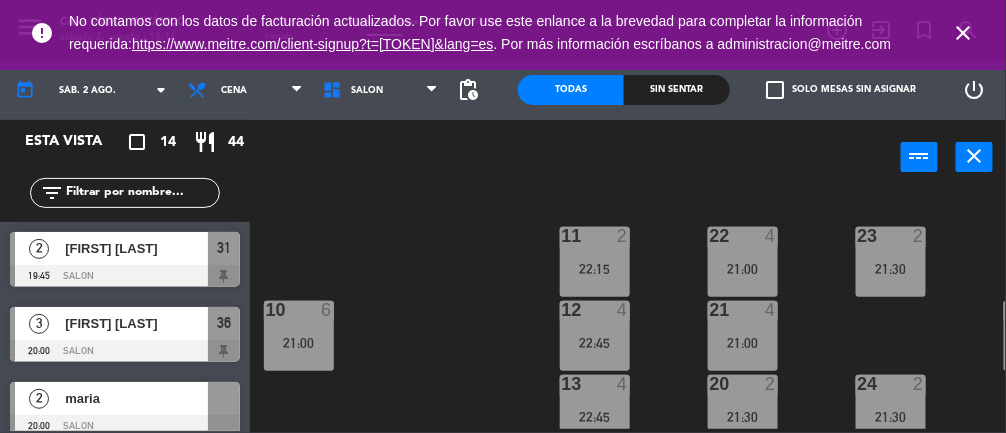 click on "close" at bounding box center (964, 33) 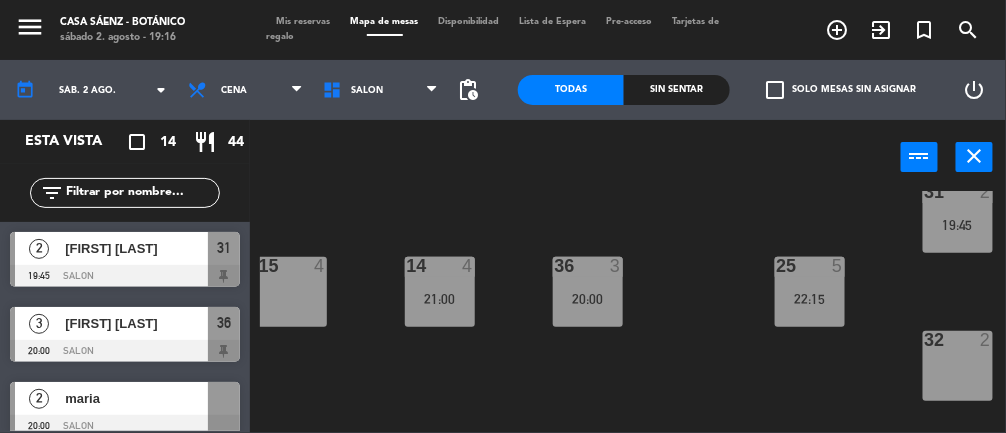 scroll, scrollTop: 345, scrollLeft: 81, axis: both 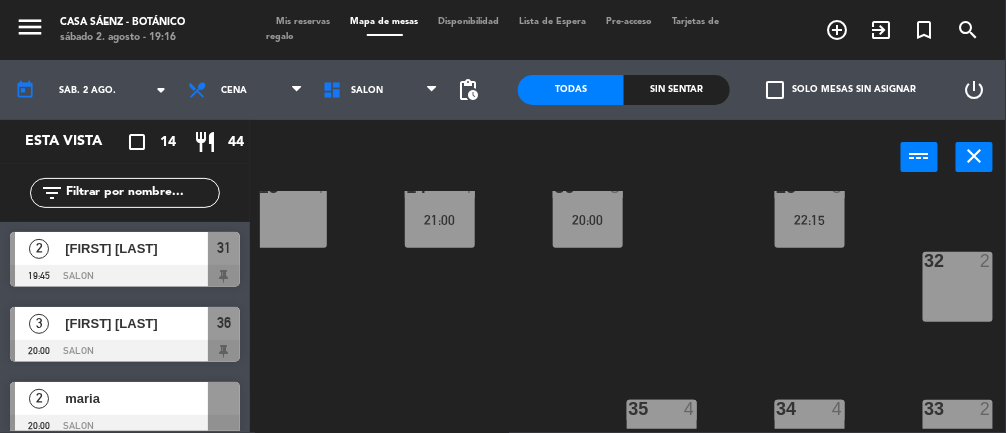 click at bounding box center (125, 426) 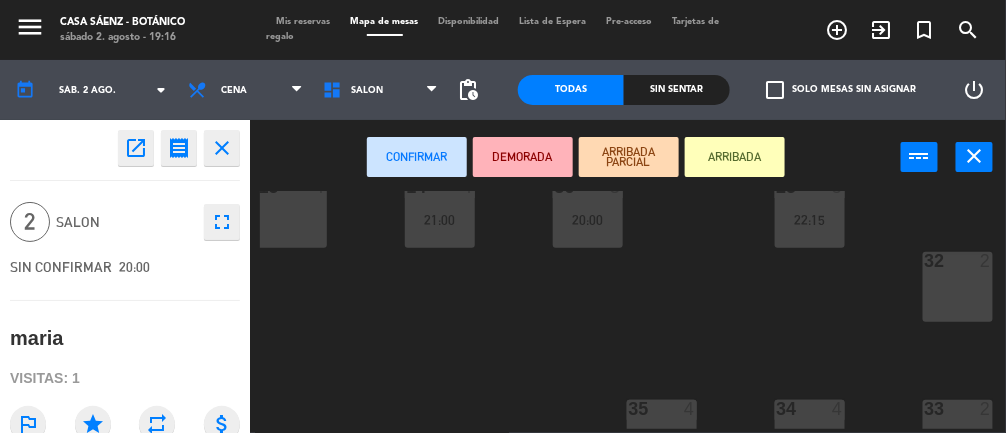 click on "[NUMBER]  [NUMBER]" at bounding box center (958, 287) 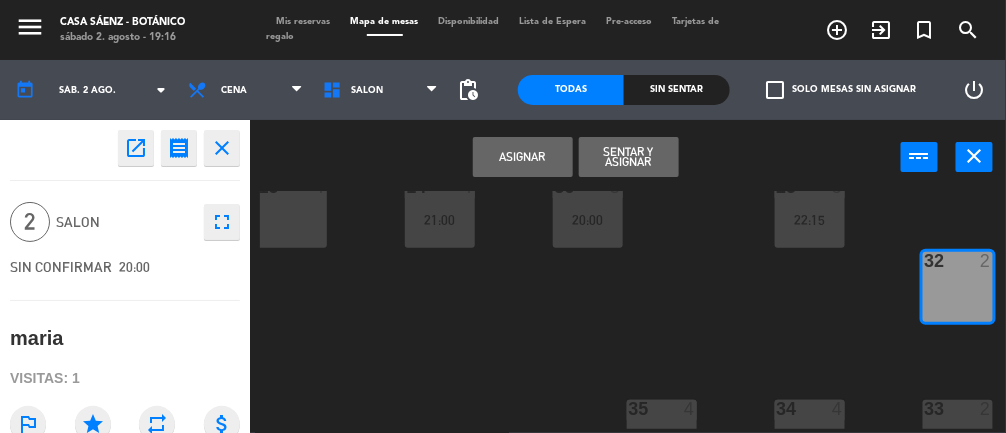 click on "Asignar" at bounding box center (523, 157) 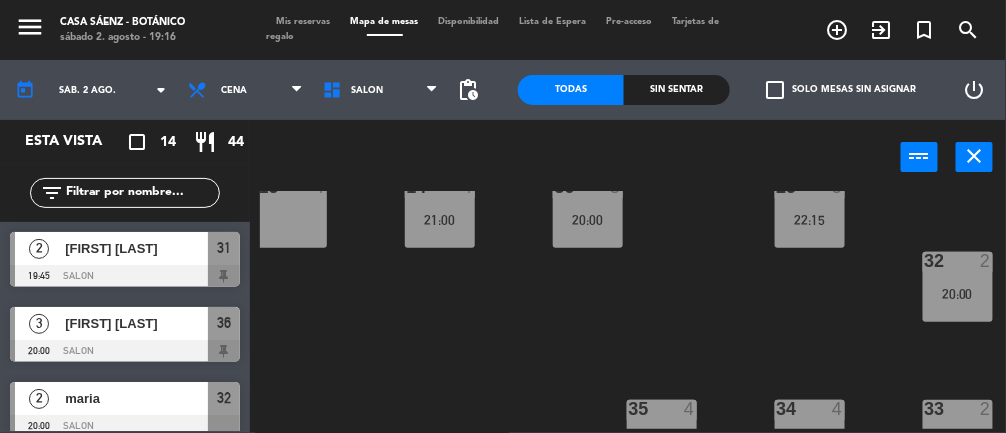 scroll, scrollTop: 0, scrollLeft: 0, axis: both 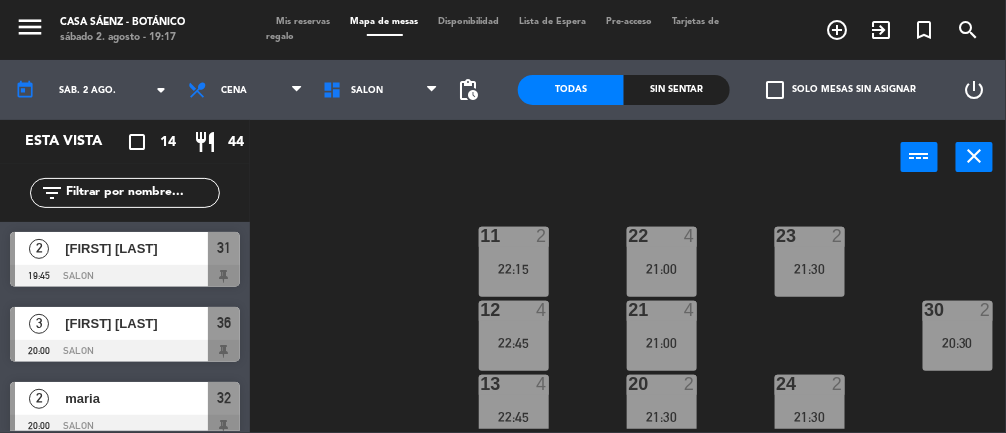 click at bounding box center [125, 276] 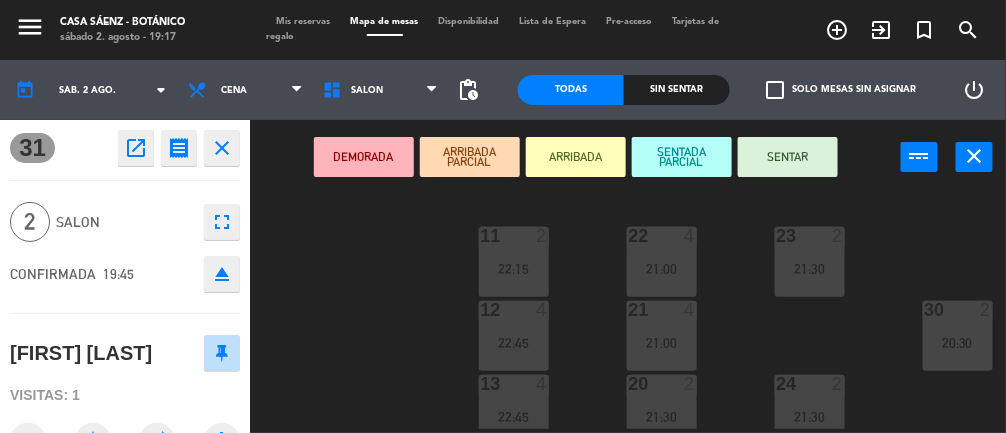 click on "21:30" at bounding box center [810, 269] 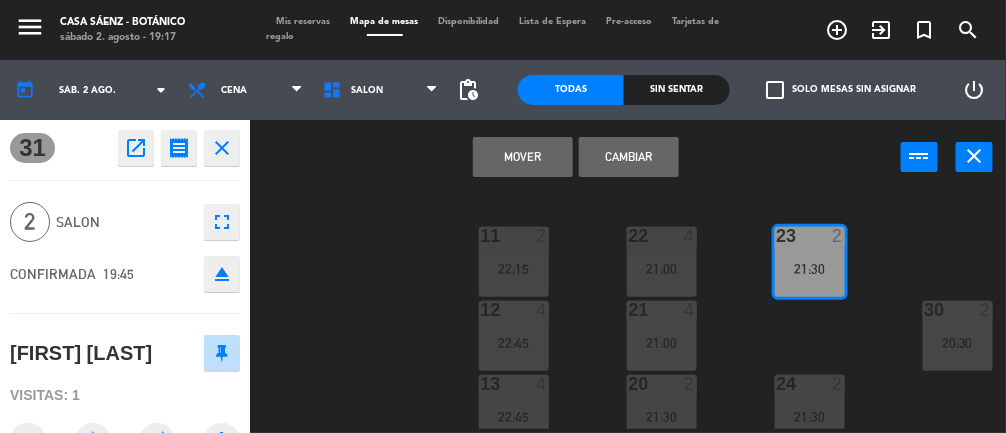 click on "Cambiar" at bounding box center (629, 157) 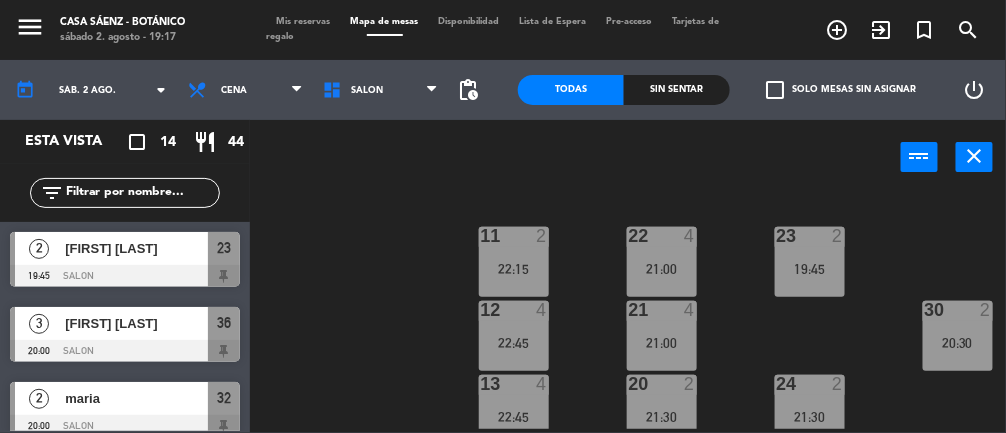 click on "[NUMBER]  [NUMBER]   [TIME]  [NUMBER]  [NUMBER]   [TIME]  [NUMBER]  [NUMBER]   [TIME]  [NUMBER]  [NUMBER]   [TIME]  [NUMBER]  [NUMBER]   [TIME]  [NUMBER]  [NUMBER]   [TIME]  [NUMBER]  [NUMBER]   [TIME]  [NUMBER]  [NUMBER]   [TIME]  [NUMBER]  [NUMBER]   [TIME]  [NUMBER]  [NUMBER]   [TIME]  [NUMBER]  [NUMBER]   [TIME]  [NUMBER]  [NUMBER]   [TIME]  [NUMBER]  [NUMBER]   [TIME]  [NUMBER]  [NUMBER]   [TIME]  [NUMBER]  [NUMBER]   [TIME]  [NUMBER]  [NUMBER]   [TIME]" 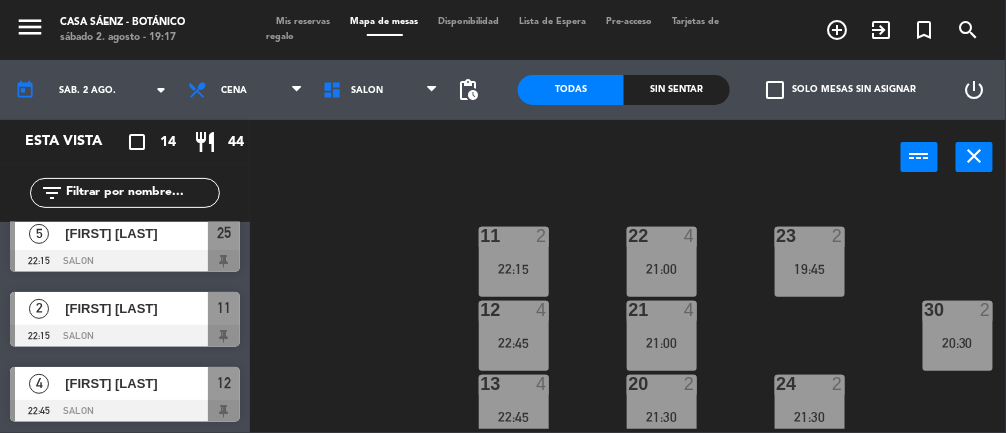 scroll, scrollTop: 0, scrollLeft: 0, axis: both 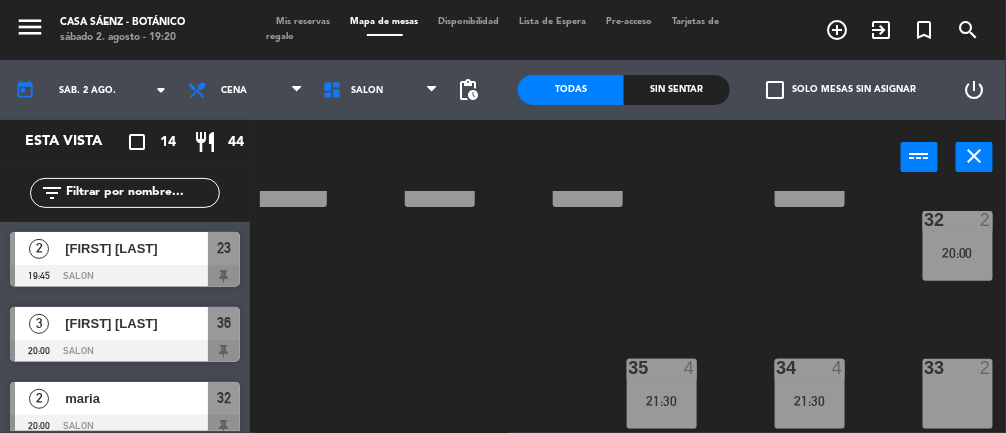 click on "Mis reservas" at bounding box center [304, 21] 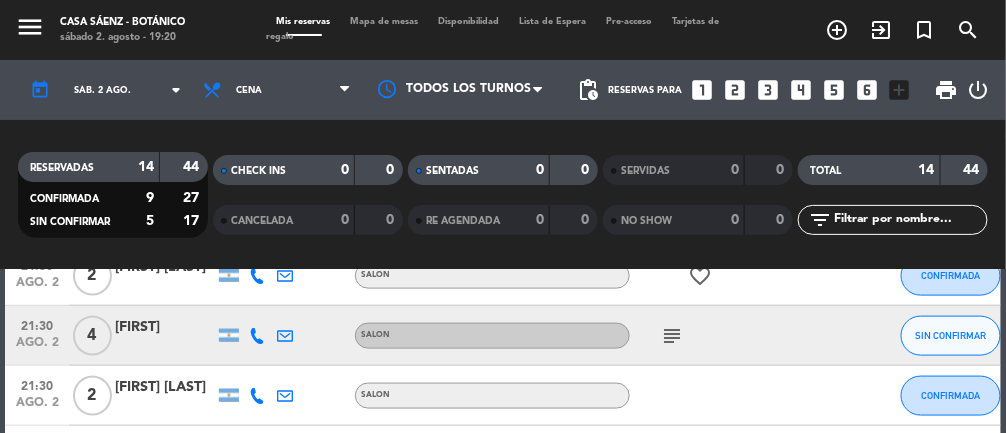 scroll, scrollTop: 664, scrollLeft: 0, axis: vertical 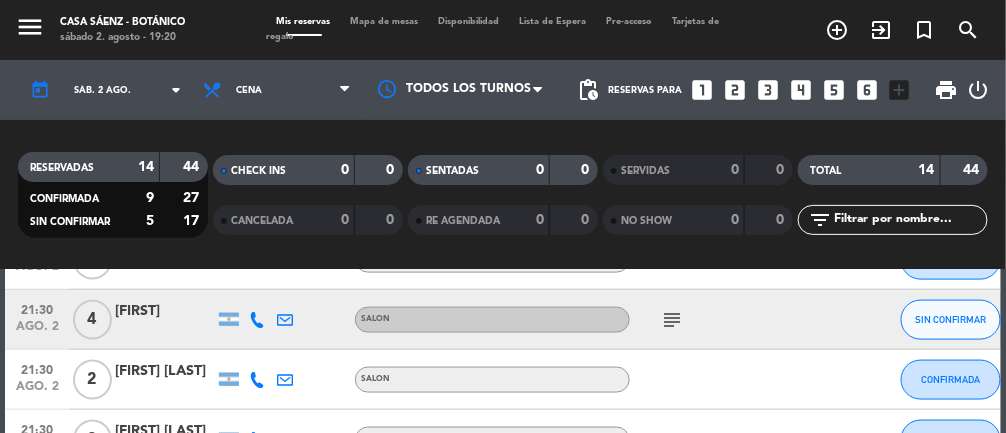click on "subject" 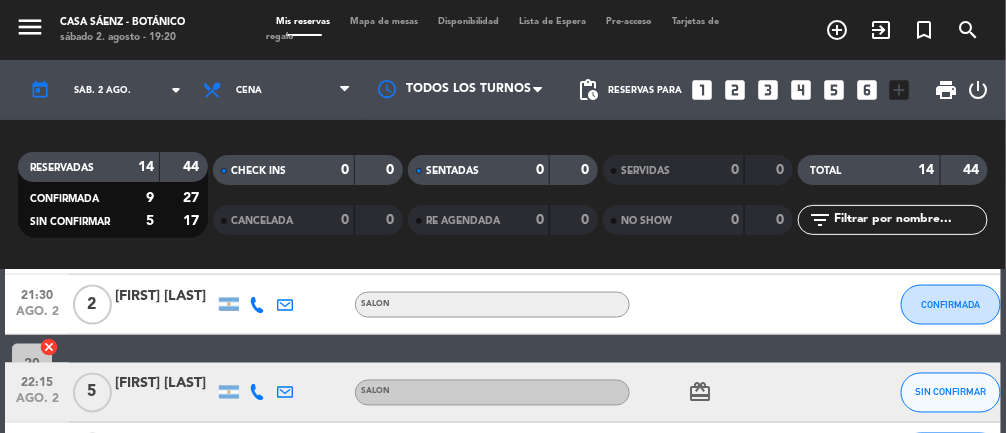 scroll, scrollTop: 793, scrollLeft: 0, axis: vertical 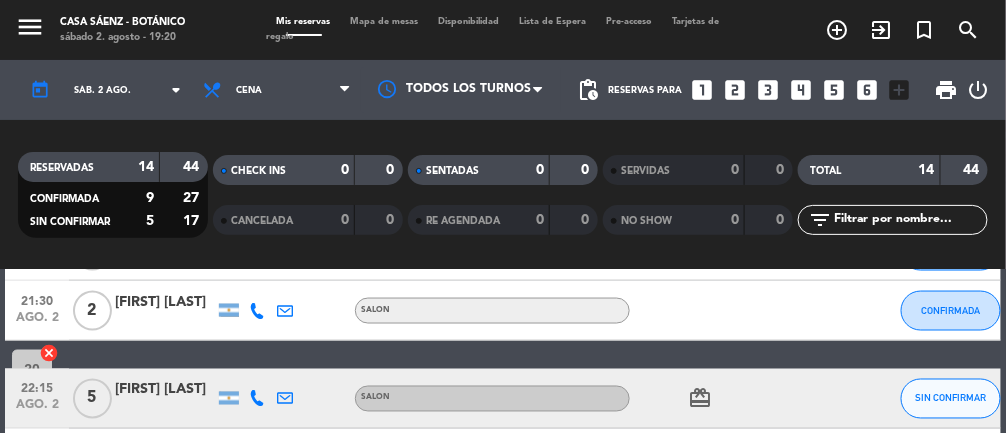 click on "card_giftcard" 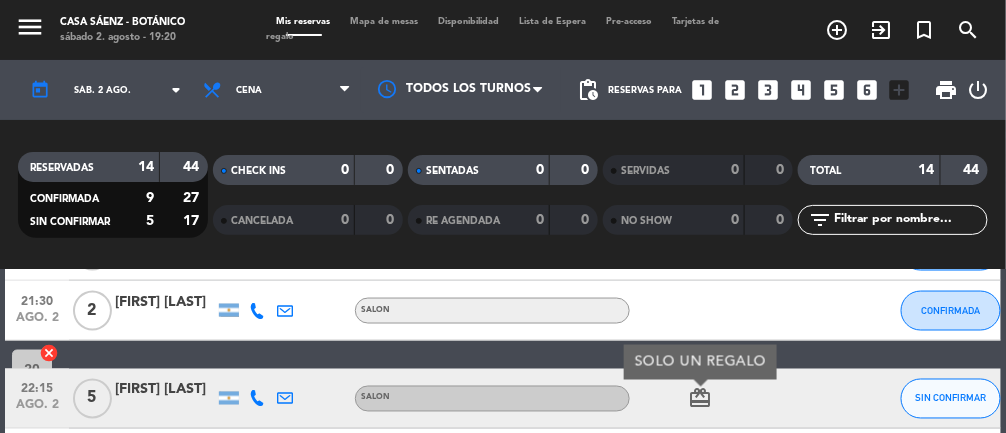 click 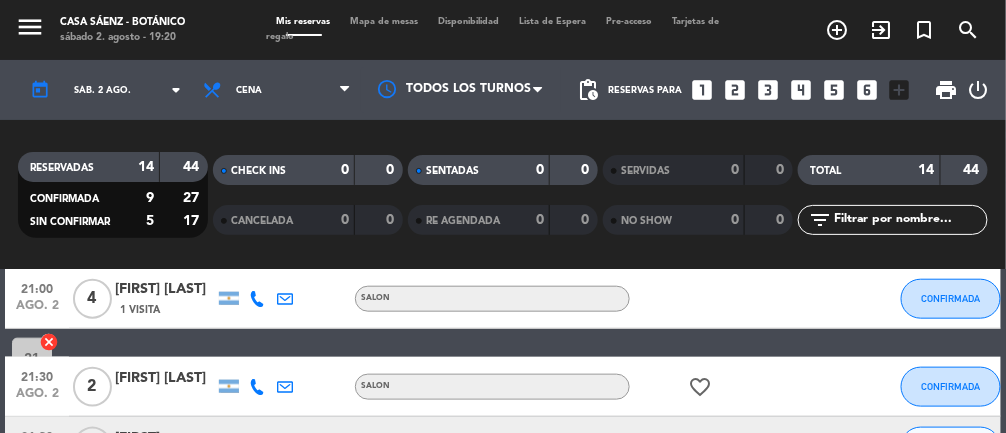 scroll, scrollTop: 546, scrollLeft: 0, axis: vertical 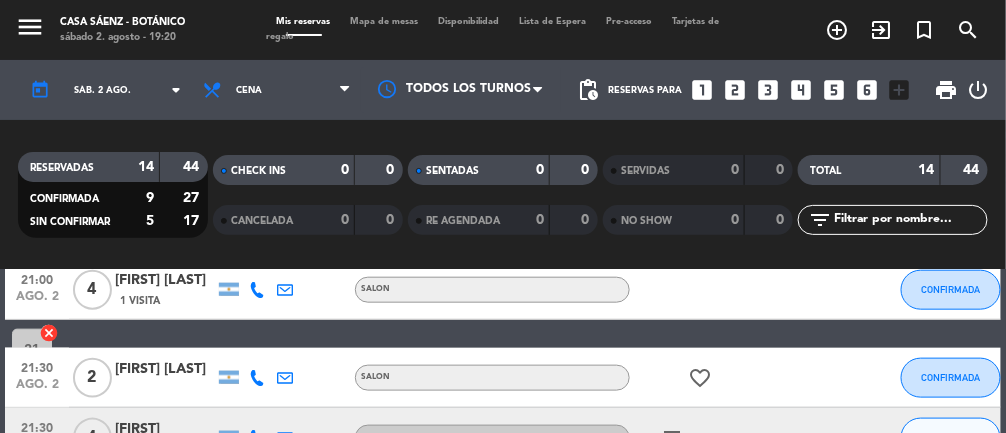 click on "favorite_border" 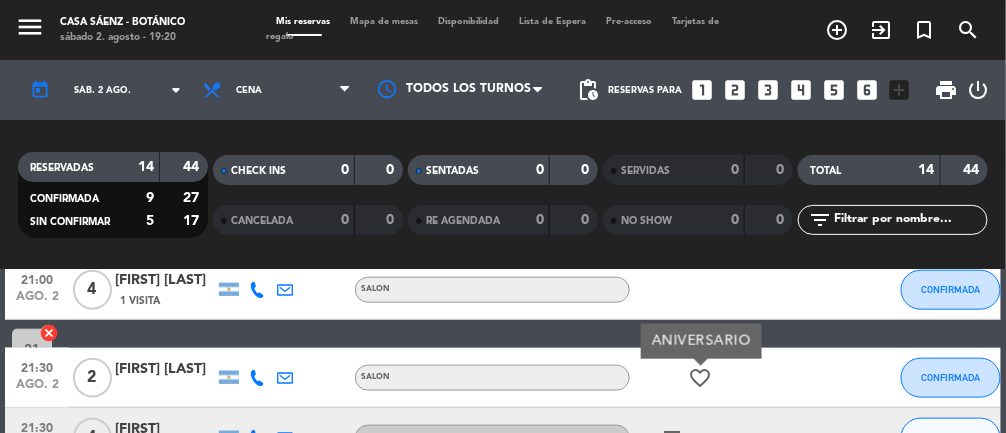 click 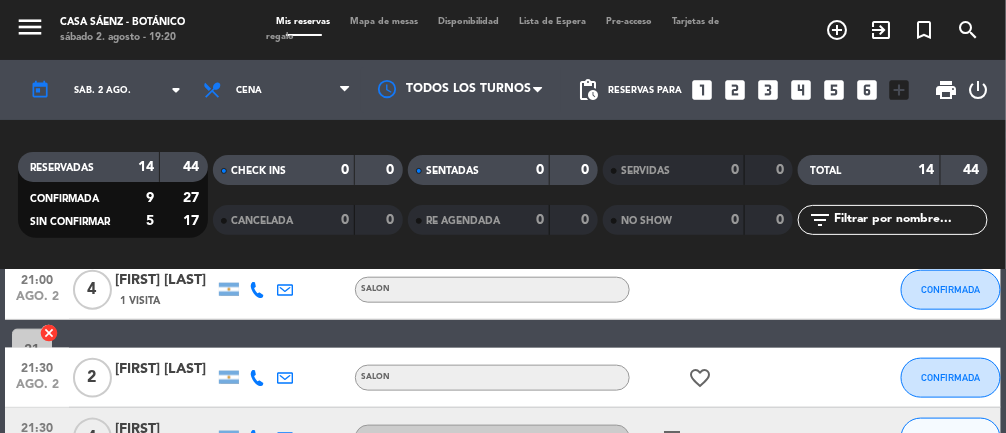 click on "favorite_border" 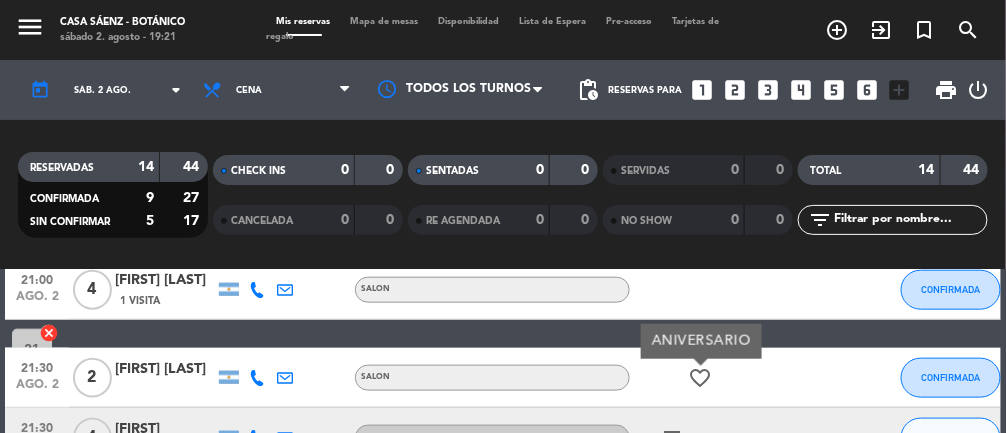 click 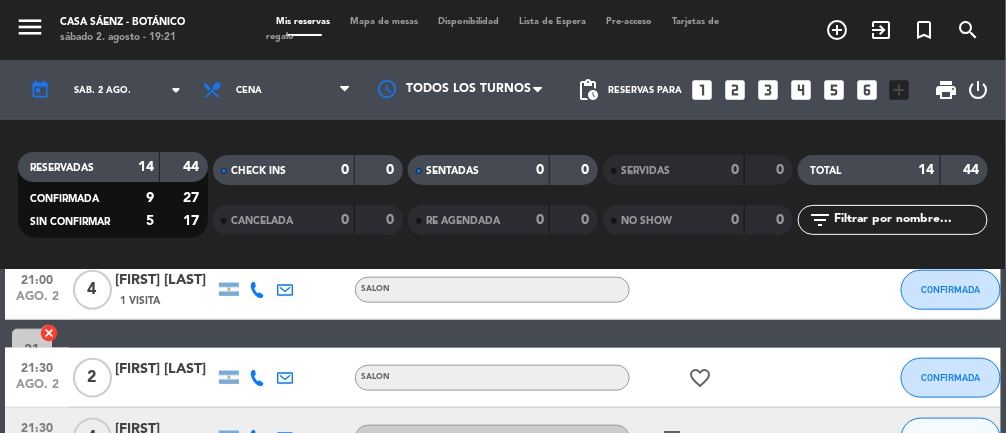 click on "subject" 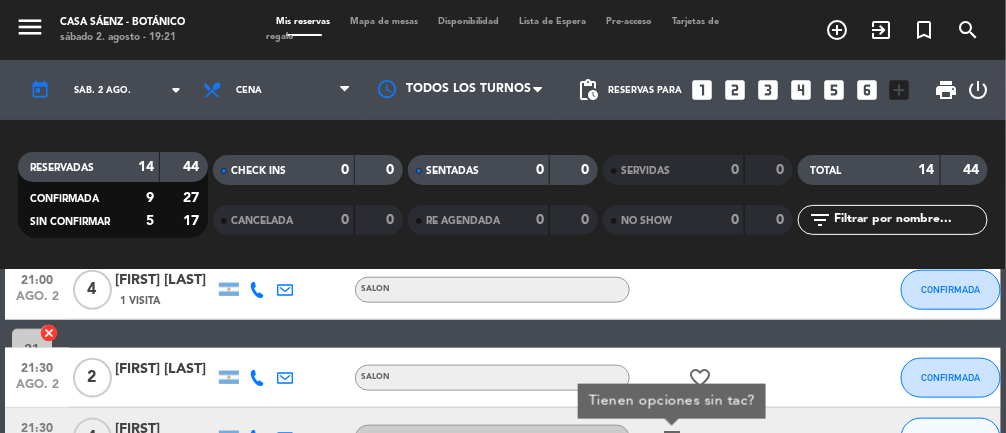 click 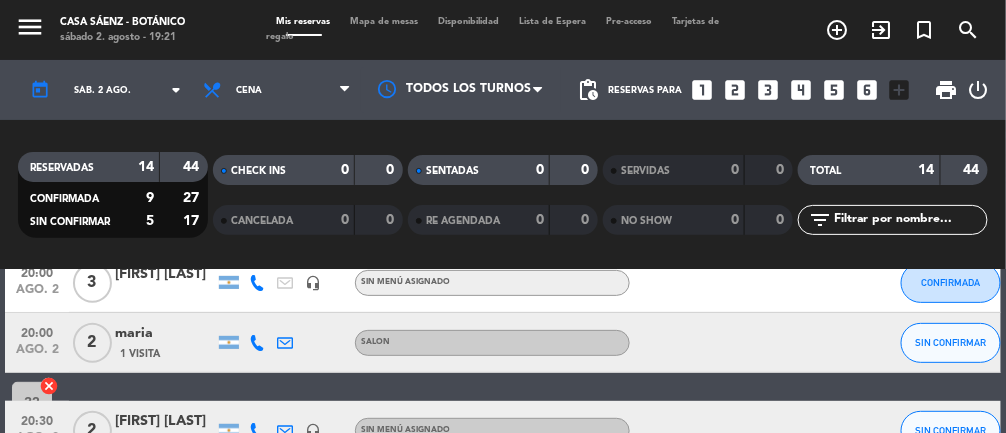 scroll, scrollTop: 0, scrollLeft: 0, axis: both 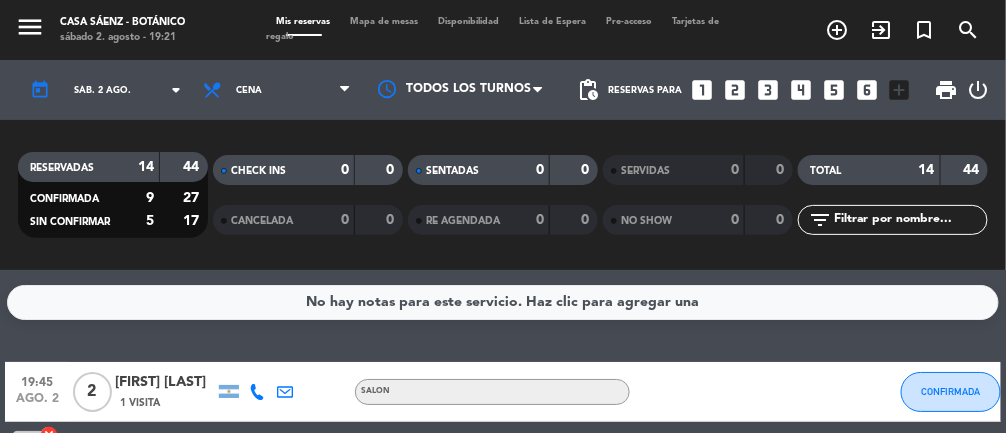 click on "Mapa de mesas" at bounding box center (385, 21) 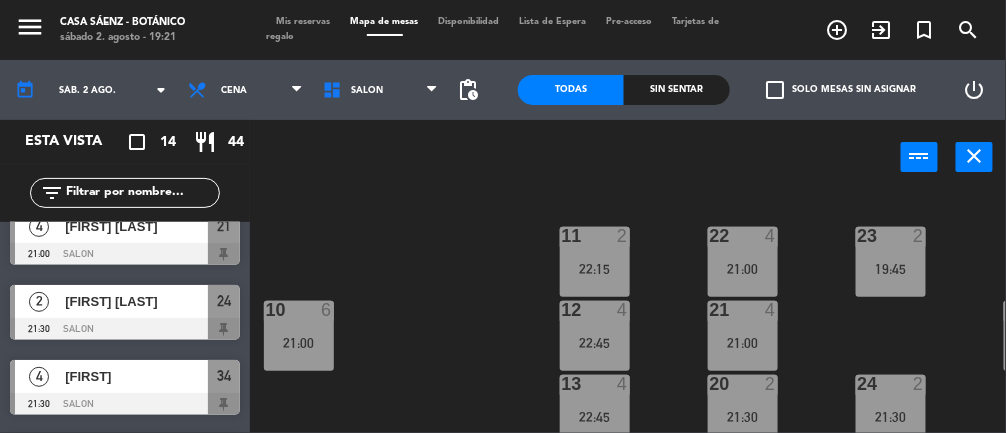 scroll, scrollTop: 474, scrollLeft: 0, axis: vertical 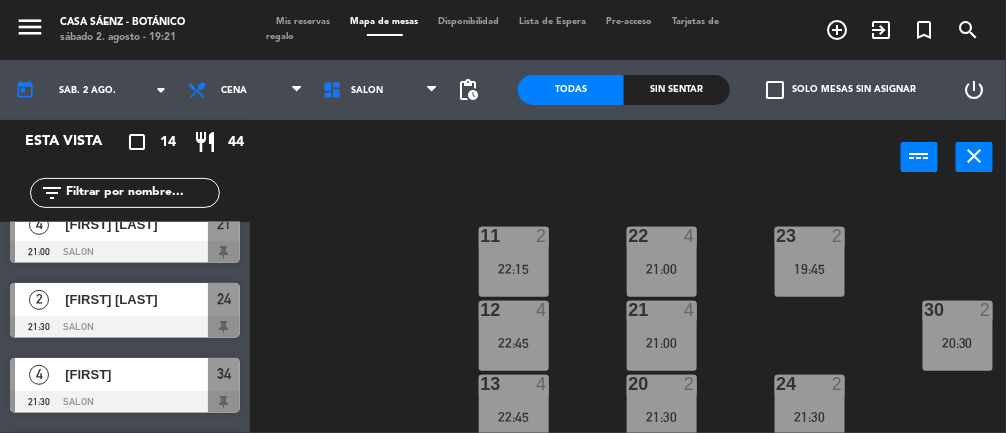click on "[NUMBER]  [NUMBER]   [TIME]" at bounding box center [810, 410] 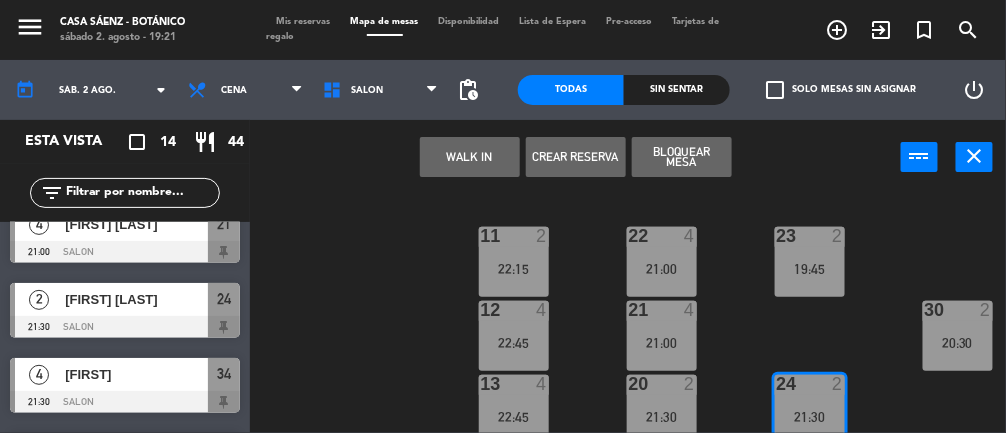 click on "[NUMBER]  [NUMBER]   [TIME]  [NUMBER]  [NUMBER]   [TIME]  [NUMBER]  [NUMBER]   [TIME]  [NUMBER]  [NUMBER]   [TIME]  [NUMBER]  [NUMBER]   [TIME]  [NUMBER]  [NUMBER]   [TIME]  [NUMBER]  [NUMBER]   [TIME]  [NUMBER]  [NUMBER]   [TIME]  [NUMBER]  [NUMBER]   [TIME]  [NUMBER]  [NUMBER]   [TIME]  [NUMBER]  [NUMBER]   [TIME]  [NUMBER]  [NUMBER]   [TIME]  [NUMBER]  [NUMBER]   [TIME]  [NUMBER]  [NUMBER]   [TIME]  [NUMBER]  [NUMBER]   [TIME]  [NUMBER]  [NUMBER]   [TIME]  [NUMBER]  [NUMBER]   [TIME]  [NUMBER]  [NUMBER]   [TIME]" 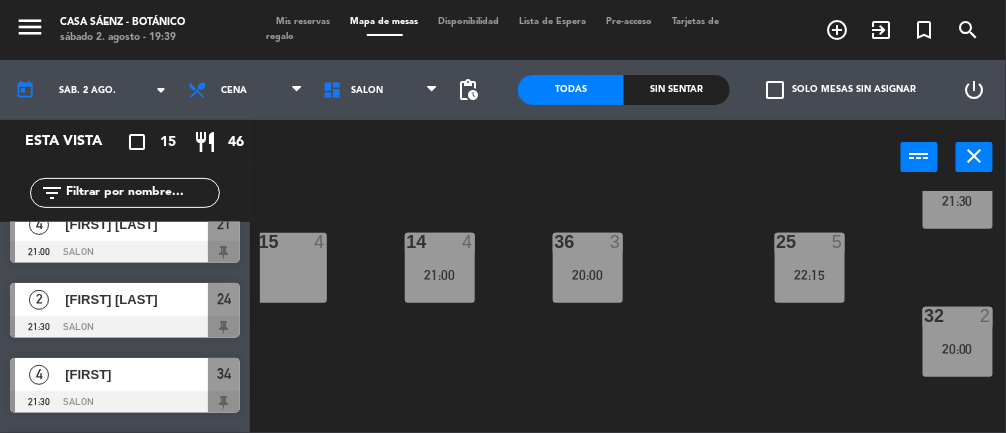 scroll, scrollTop: 300, scrollLeft: 14, axis: both 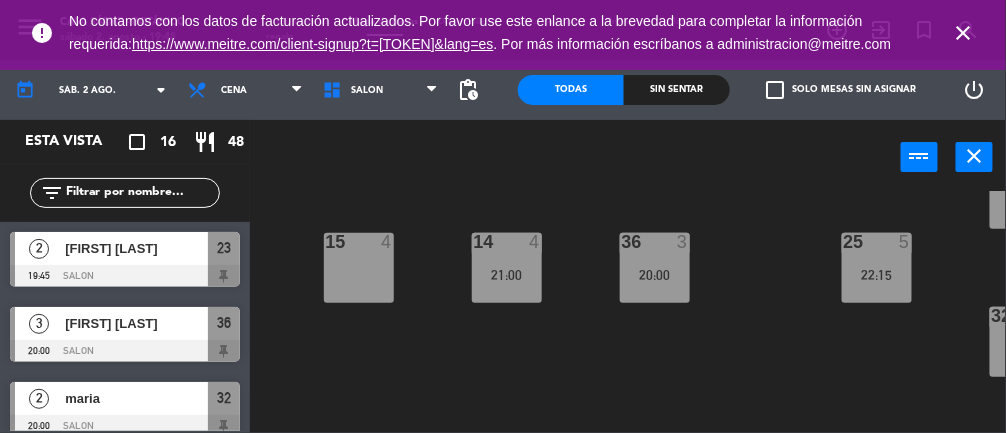 click at bounding box center (125, 276) 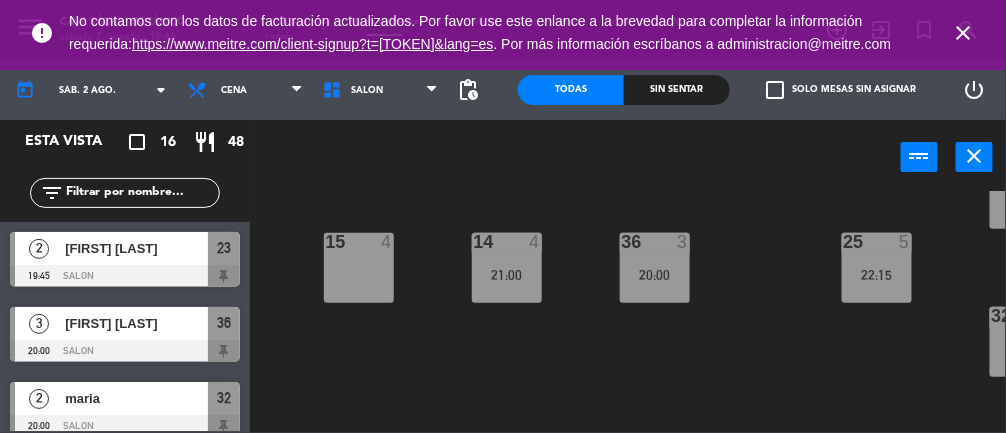 scroll, scrollTop: 300, scrollLeft: 81, axis: both 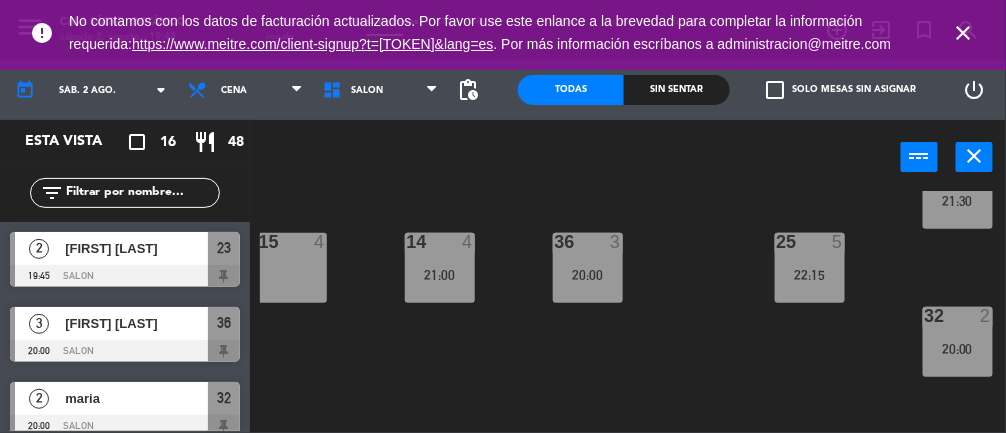 click on "[FIRST] [LAST]" at bounding box center (136, 248) 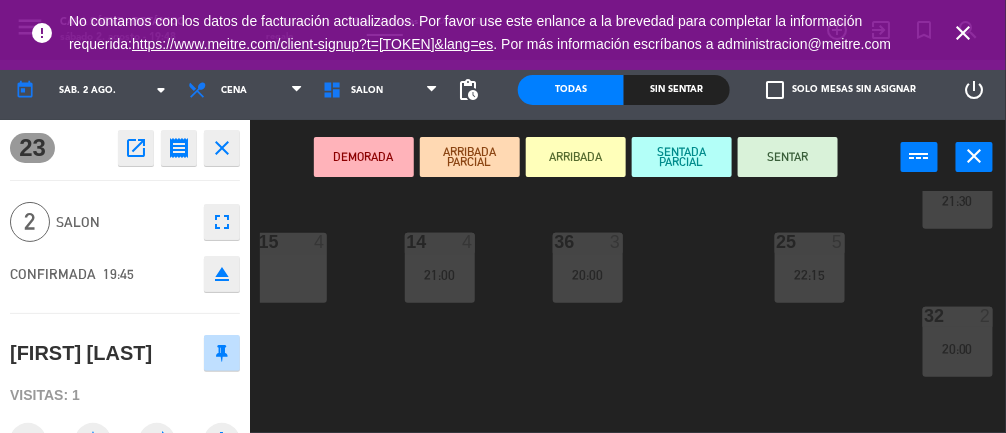 click on "[NUMBER]  [NUMBER]" at bounding box center (958, 490) 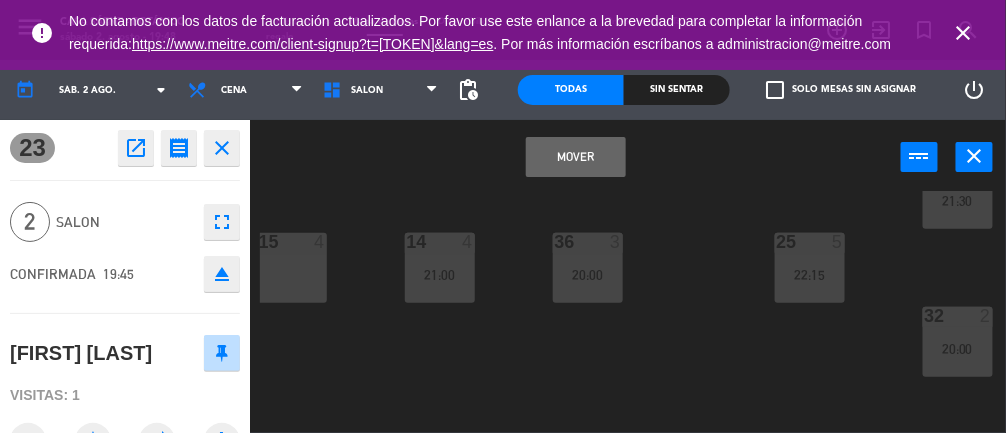 click on "Mover" at bounding box center [576, 157] 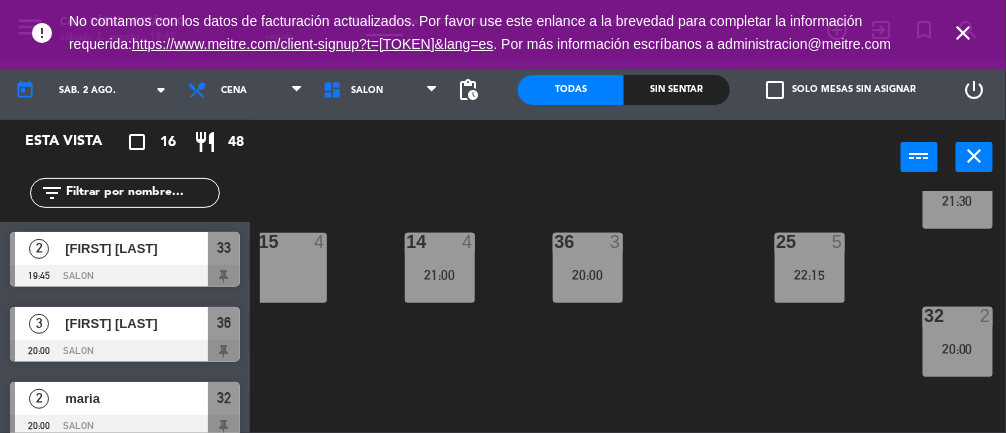 click on "19:45" at bounding box center (958, 497) 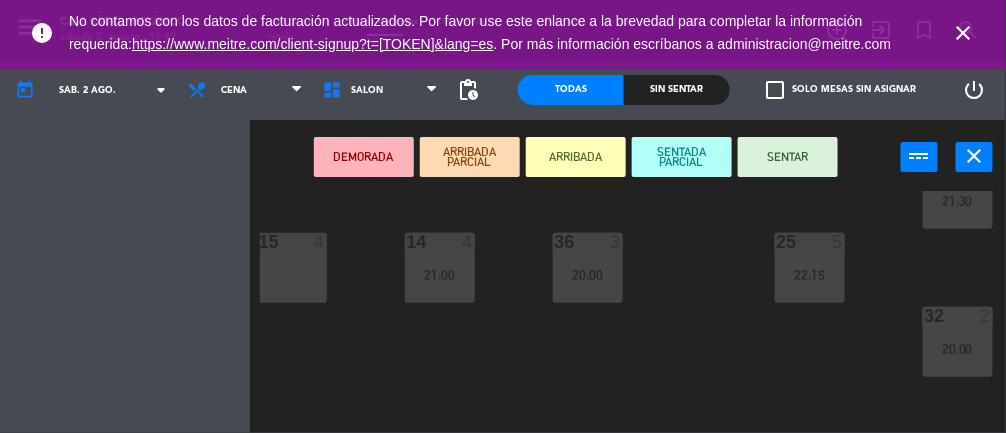 scroll, scrollTop: 300, scrollLeft: 81, axis: both 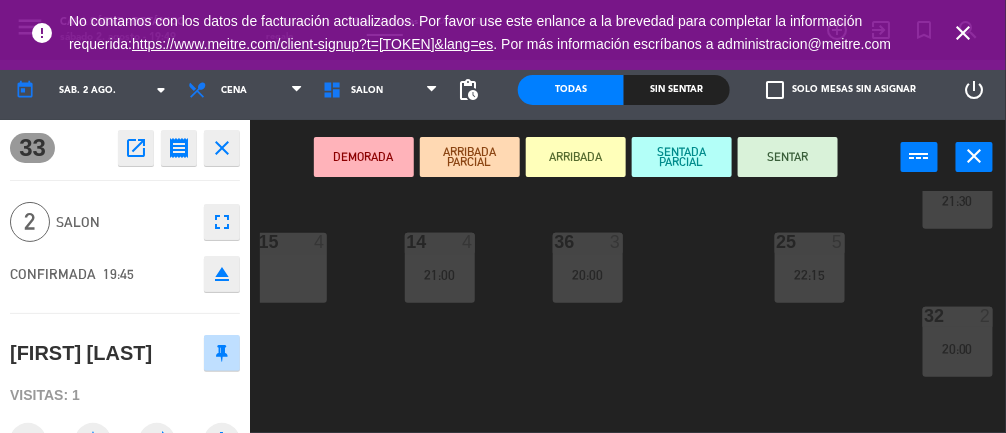 click on "SENTAR" at bounding box center (788, 157) 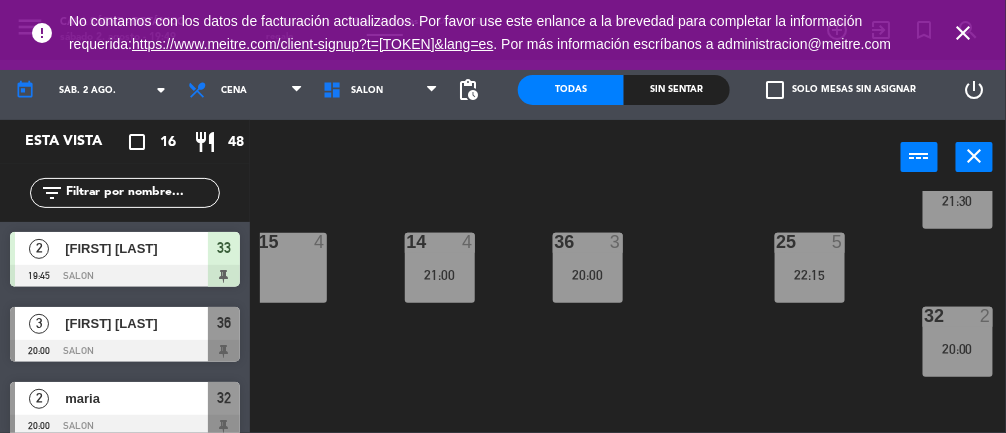 scroll, scrollTop: 0, scrollLeft: 81, axis: horizontal 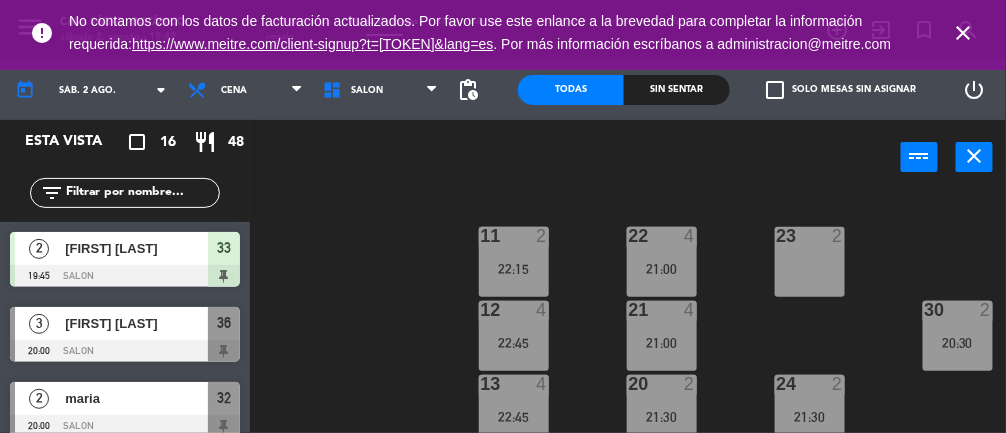 click on "close" at bounding box center [964, 33] 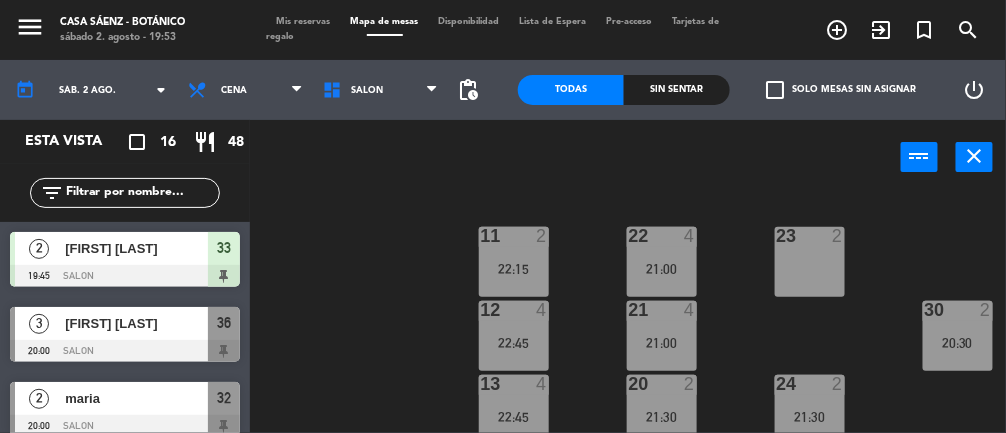 click at bounding box center (125, 351) 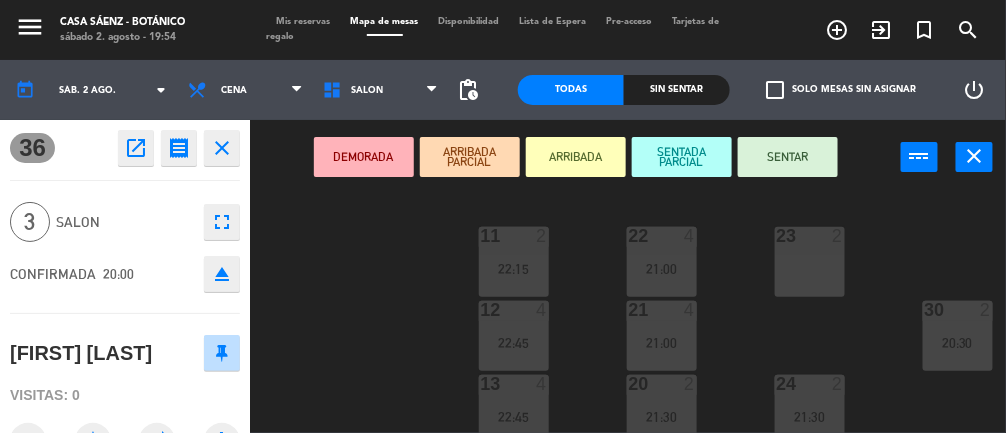 click on "[NUMBER]  [NUMBER]   [TIME]" at bounding box center [958, 336] 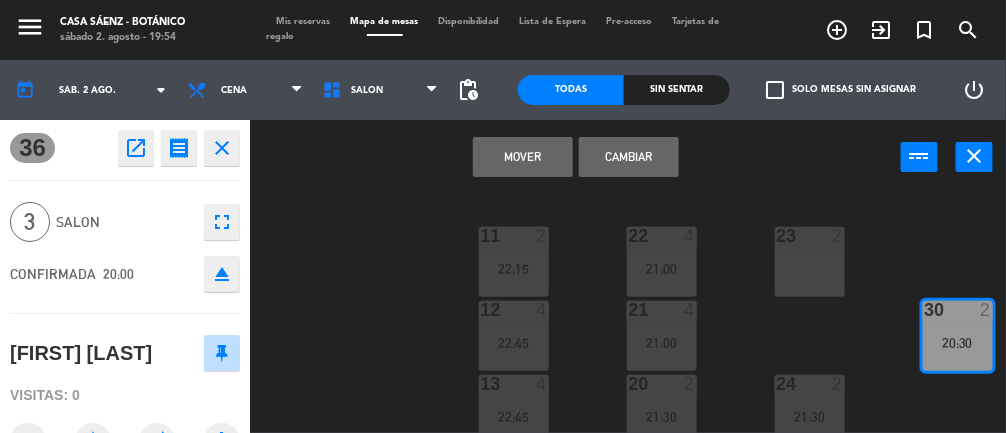 click on "30" at bounding box center [924, 310] 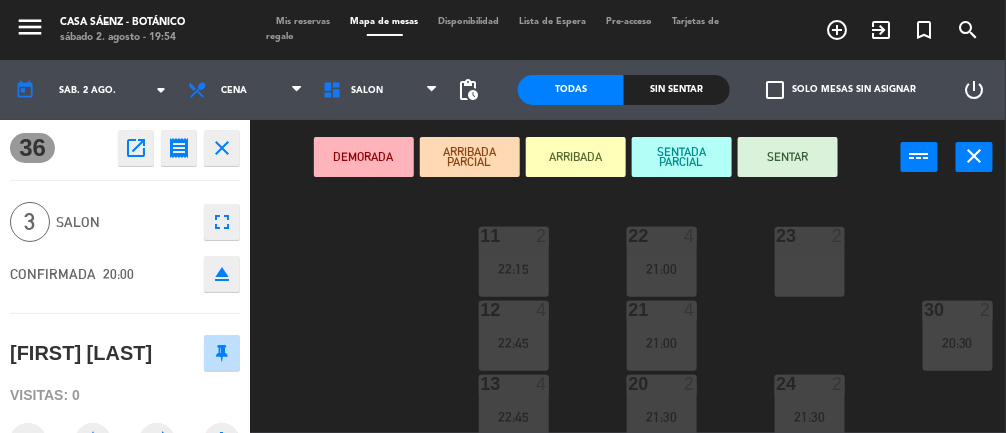 click on "[NUMBER]  [NUMBER]   [TIME]  [NUMBER]  [NUMBER]   [TIME]  [NUMBER]  [NUMBER]   [TIME]  [NUMBER]  [NUMBER]   [TIME]  [NUMBER]  [NUMBER]   [TIME]  [NUMBER]  [NUMBER]   [TIME]  [NUMBER]  [NUMBER]   [TIME]  [NUMBER]  [NUMBER]   [TIME]  [NUMBER]  [NUMBER]   [TIME]  [NUMBER]  [NUMBER]   [TIME]  [NUMBER]  [NUMBER]   [TIME]  [NUMBER]  [NUMBER]   [TIME]  [NUMBER]  [NUMBER]   [TIME]  [NUMBER]  [NUMBER]   [TIME]  [NUMBER]  [NUMBER]   [TIME]  [NUMBER]  [NUMBER]   [TIME]" 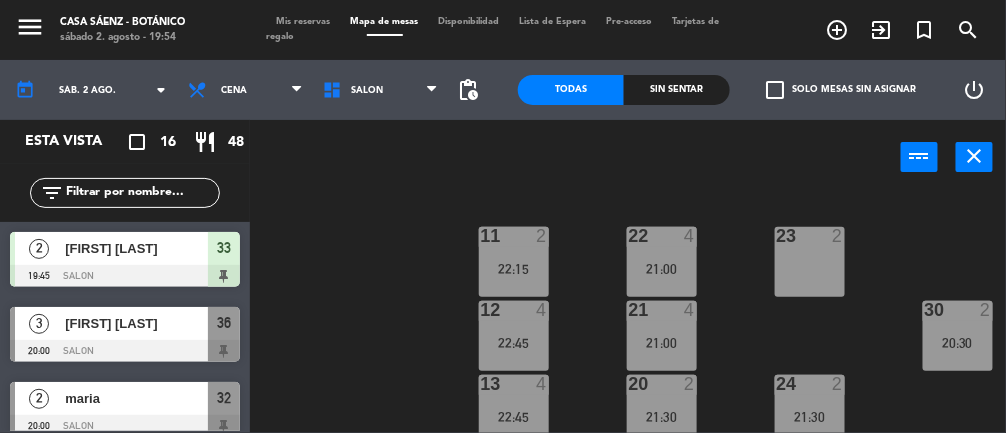 click on "[FIRST] [LAST]" at bounding box center (135, 323) 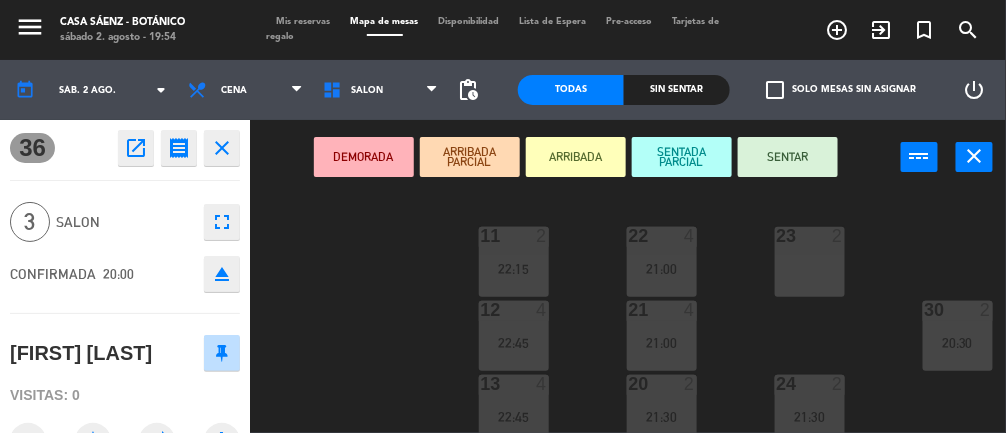 click on "21:00" at bounding box center [662, 269] 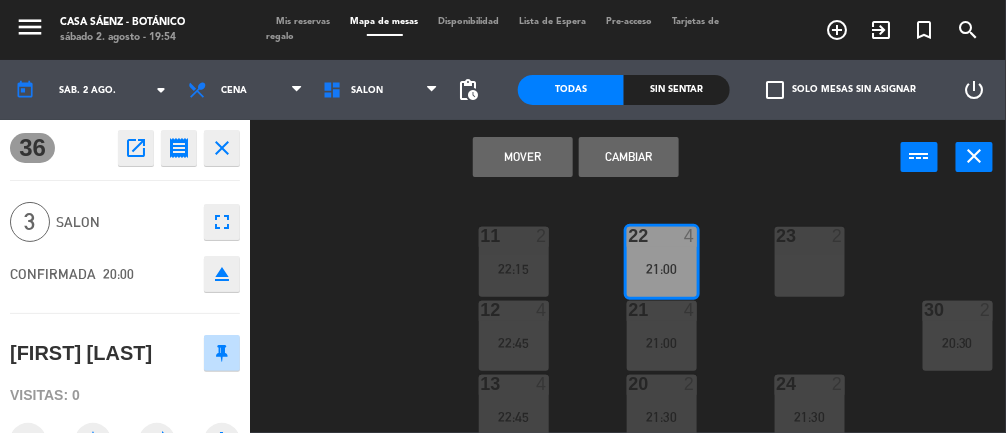 click on "Cambiar" at bounding box center (629, 157) 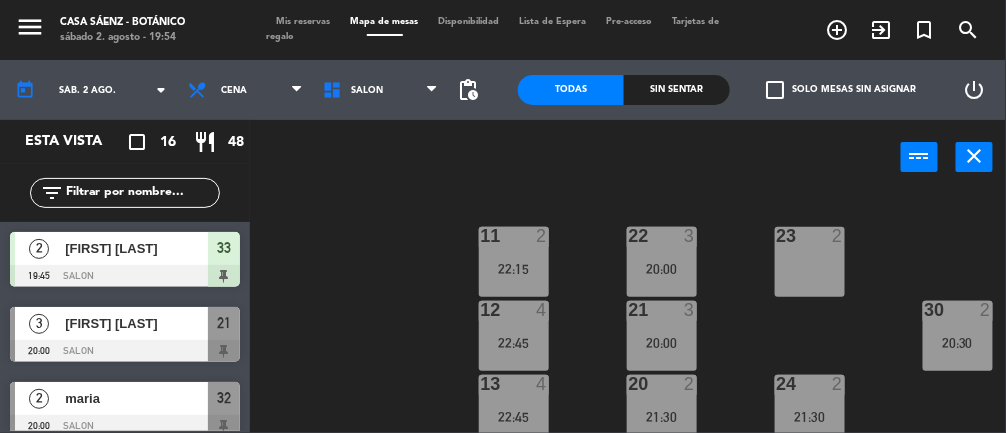 click on "[NUMBER]  [NUMBER]   [TIME]" at bounding box center [662, 262] 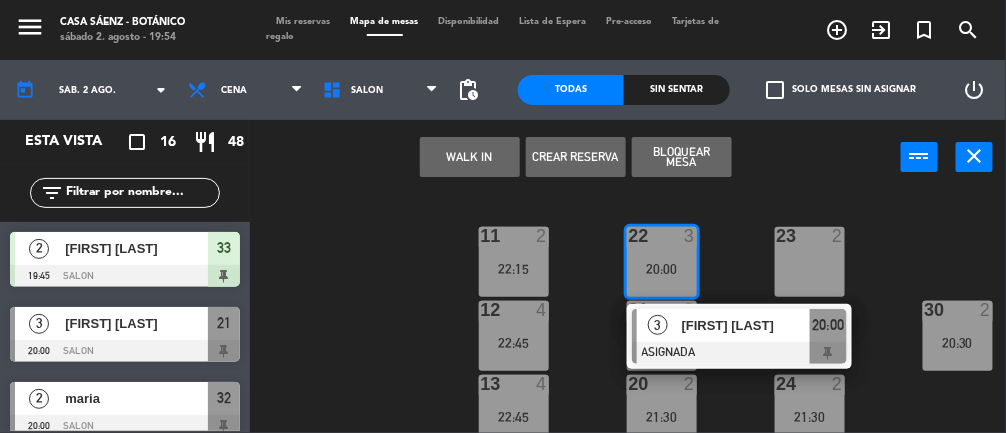 click on "[FIRST] [LAST]" at bounding box center (746, 325) 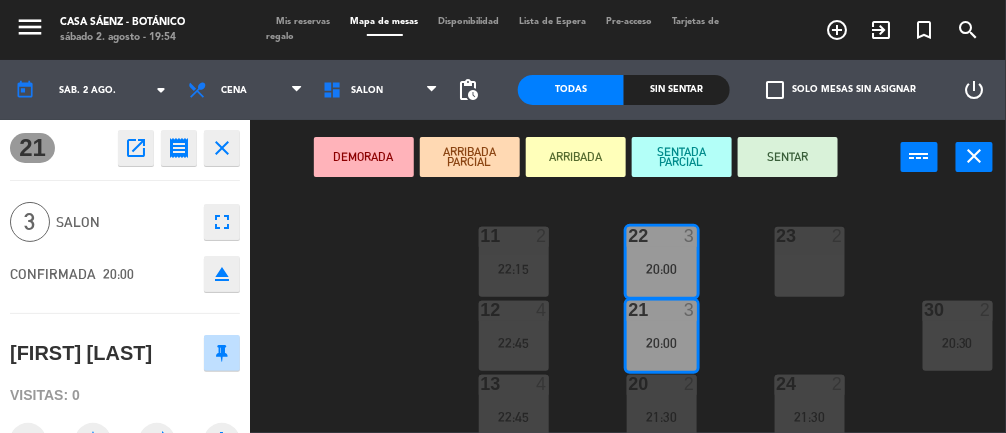 click on "SENTAR" at bounding box center [788, 157] 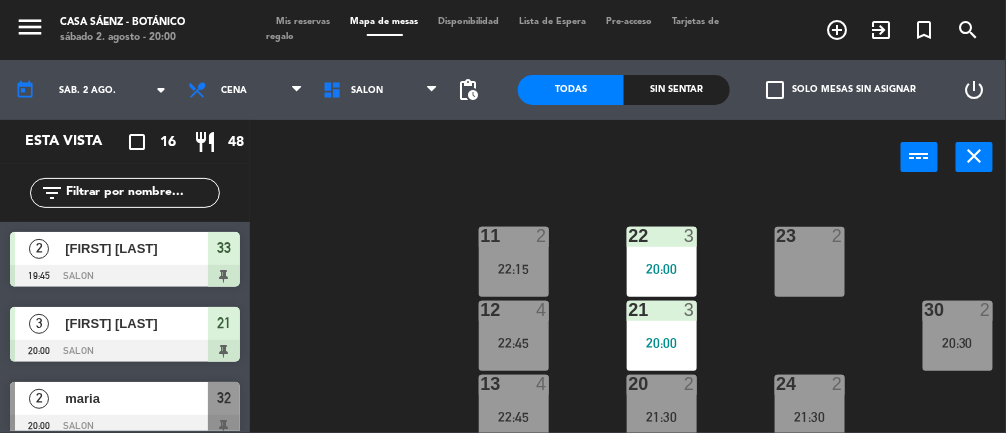 click on "[NUMBER]  [NUMBER]   [TIME]  [NUMBER]  [NUMBER]   [TIME]  [NUMBER]  [NUMBER]   [TIME]  [NUMBER]  [NUMBER]   [TIME]  [NUMBER]  [NUMBER]   [TIME]  [NUMBER]  [NUMBER]   [TIME]  [NUMBER]  [NUMBER]   [TIME]  [NUMBER]  [NUMBER]   [TIME]  [NUMBER]  [NUMBER]   [TIME]  [NUMBER]  [NUMBER]   [TIME]  [NUMBER]  [NUMBER]   [TIME]  [NUMBER]  [NUMBER]   [TIME]  [NUMBER]  [NUMBER]   [TIME]  [NUMBER]  [NUMBER]   [TIME]  [NUMBER]  [NUMBER]   [TIME]  [NUMBER]  [NUMBER]   [TIME]" 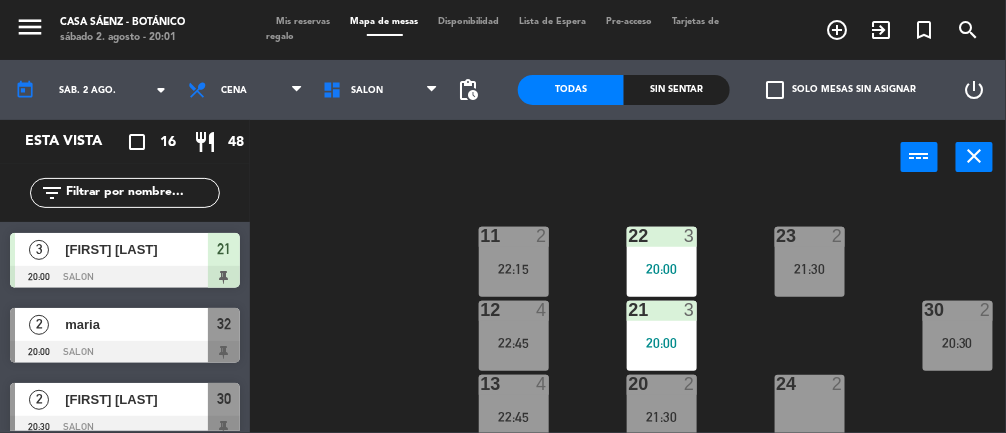 scroll, scrollTop: 84, scrollLeft: 0, axis: vertical 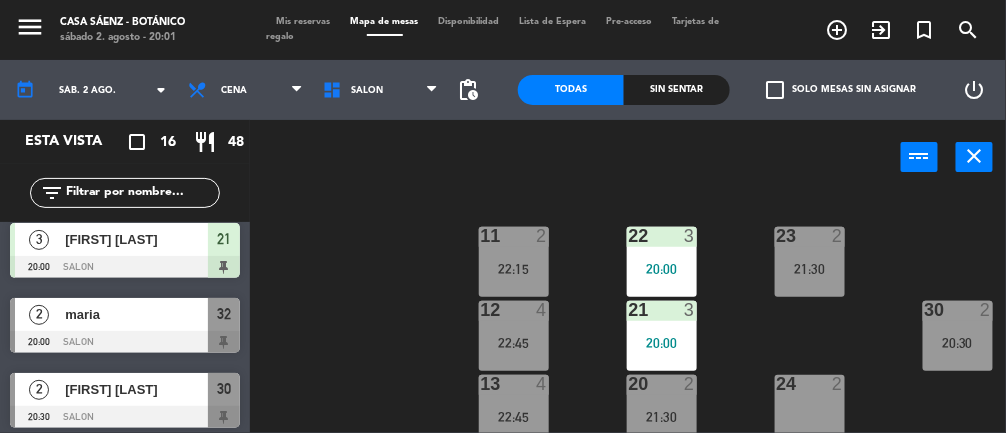 click at bounding box center [125, 342] 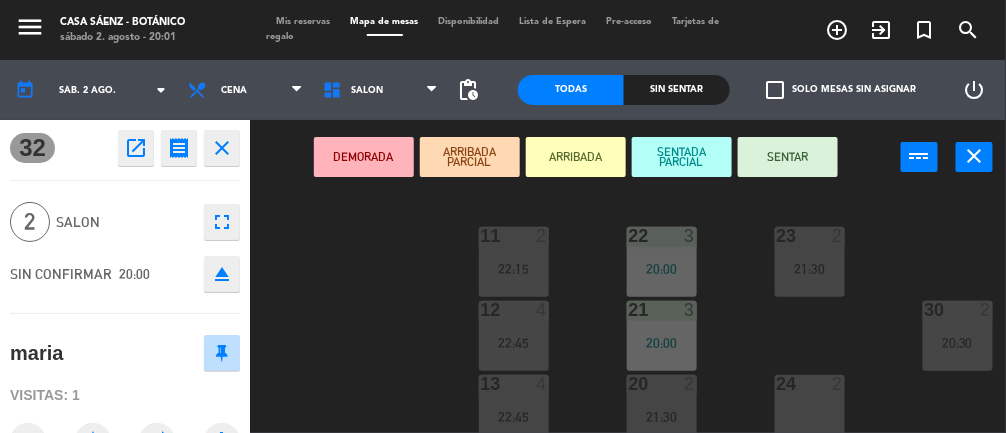 click on "[NUMBER]  [NUMBER]   [TIME]" at bounding box center (662, 410) 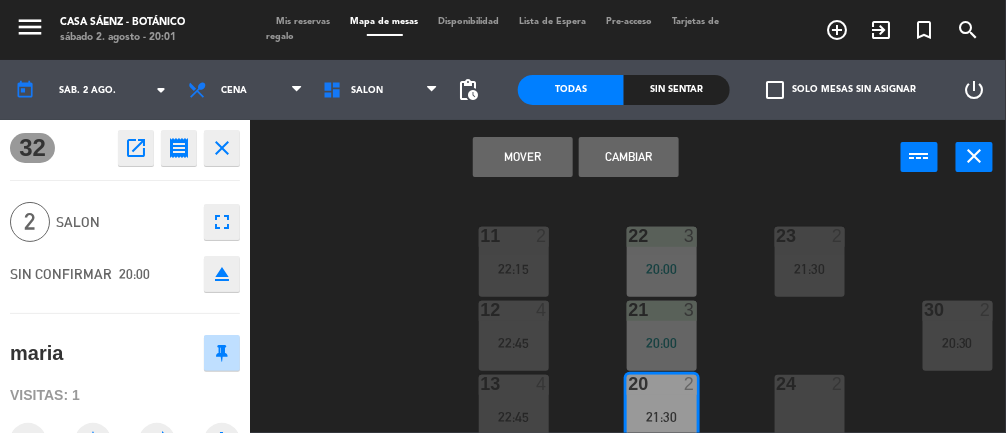 click on "Cambiar" at bounding box center [629, 157] 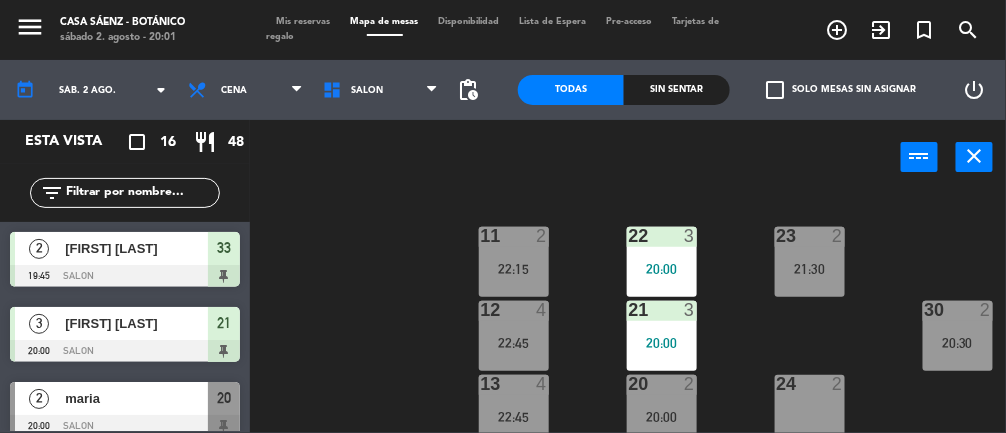 scroll, scrollTop: 14, scrollLeft: 0, axis: vertical 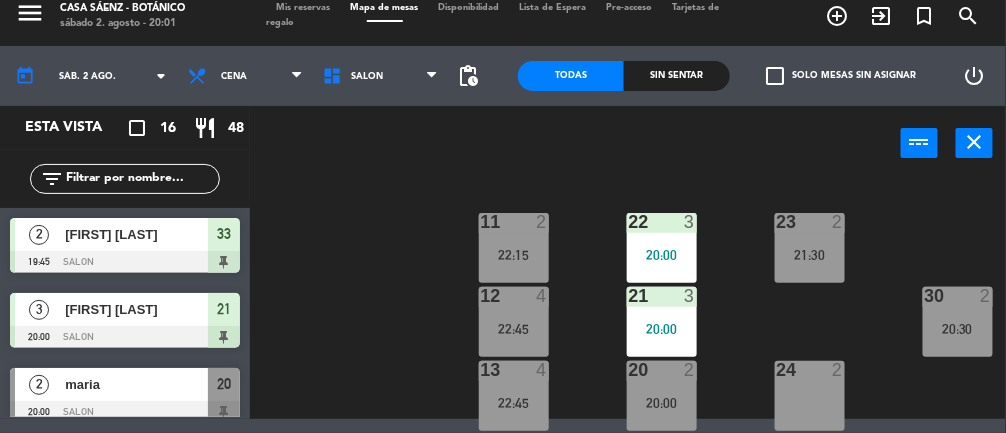 click on "20:00" at bounding box center [662, 403] 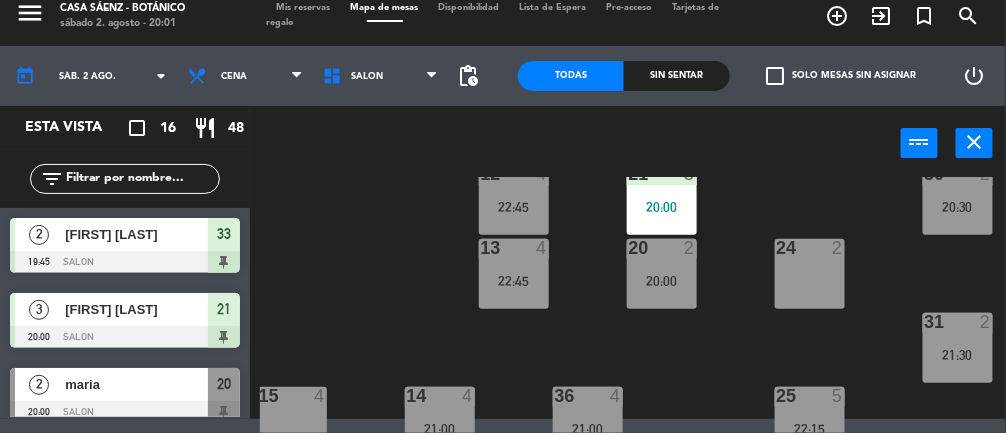 scroll, scrollTop: 133, scrollLeft: 81, axis: both 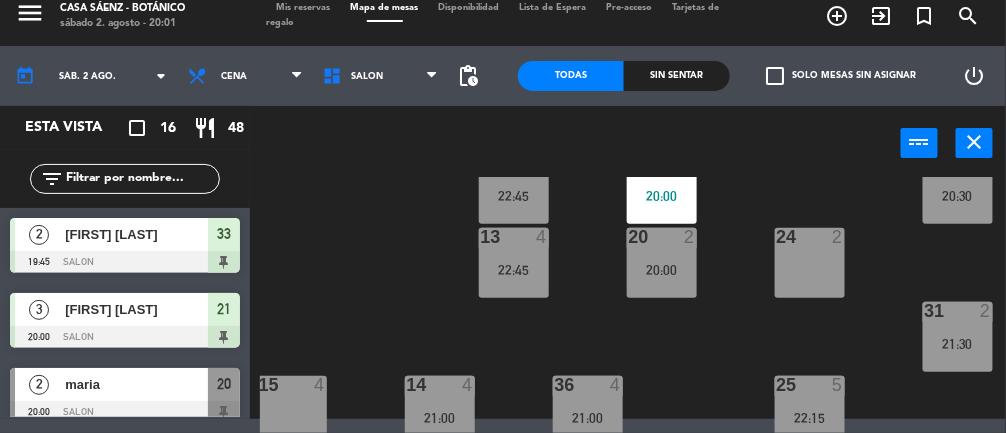 click on "20:00" at bounding box center (662, 270) 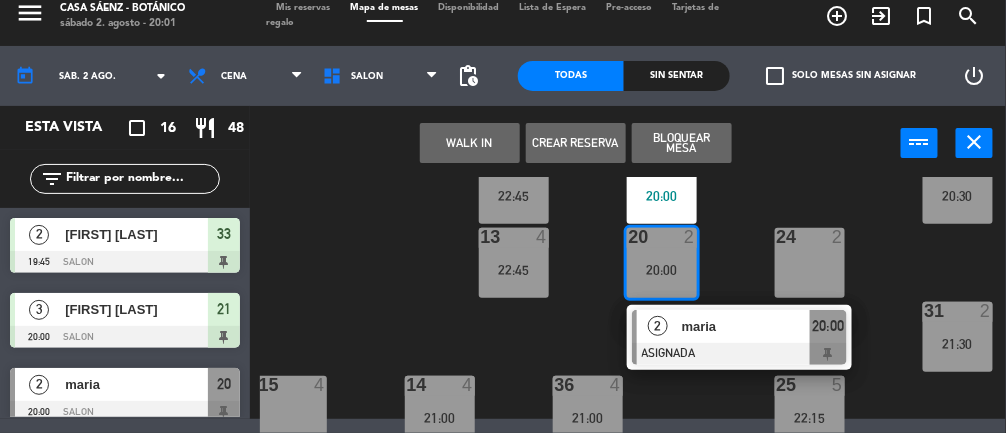 click at bounding box center [739, 354] 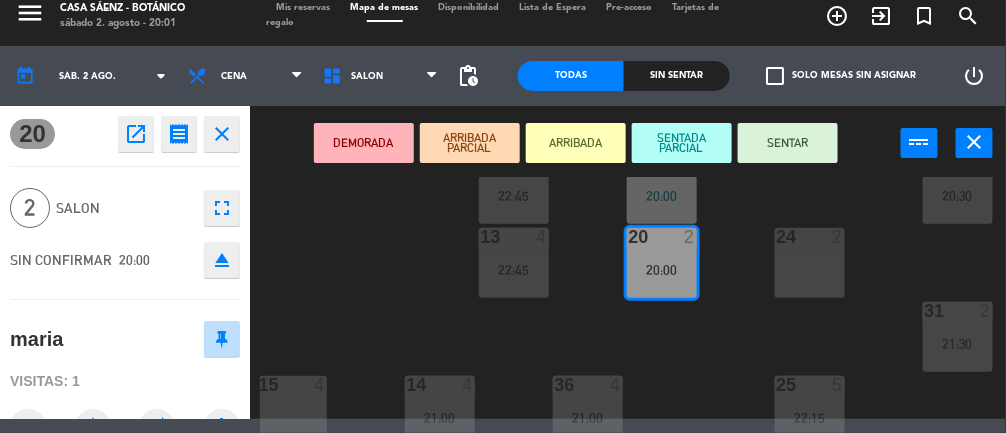 click on "SENTAR" at bounding box center [788, 143] 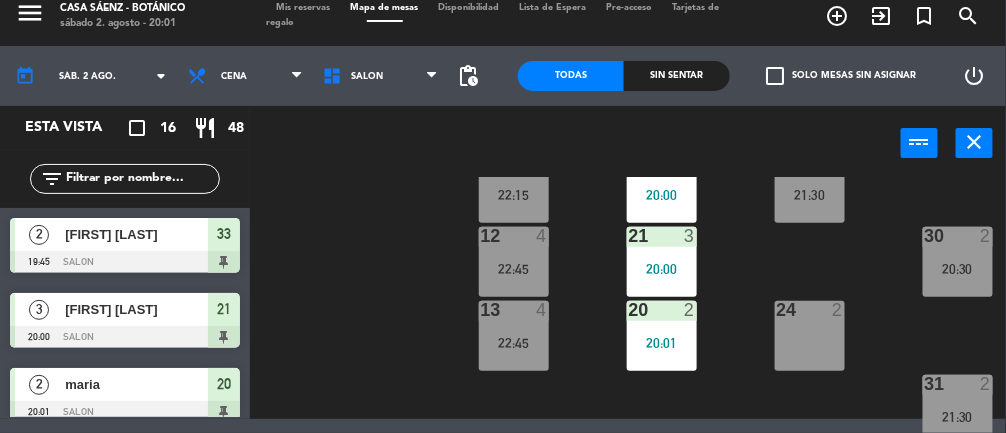 scroll, scrollTop: 41, scrollLeft: 81, axis: both 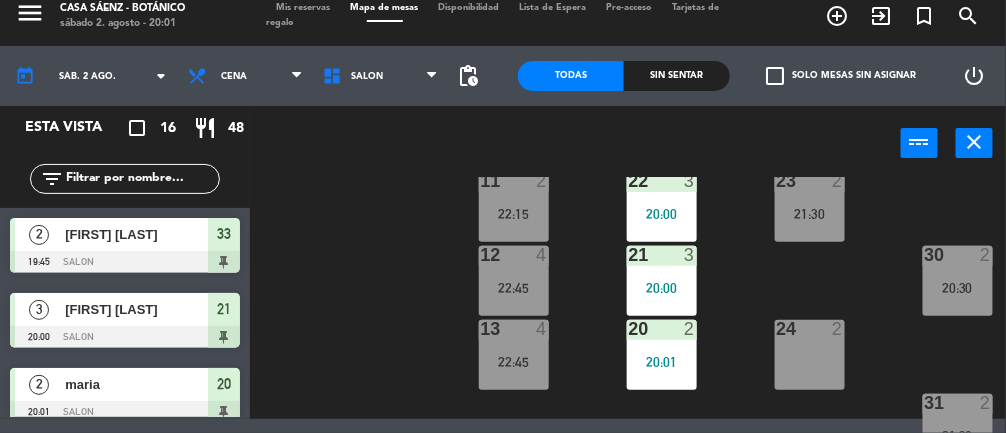 click on "24  2" at bounding box center (810, 355) 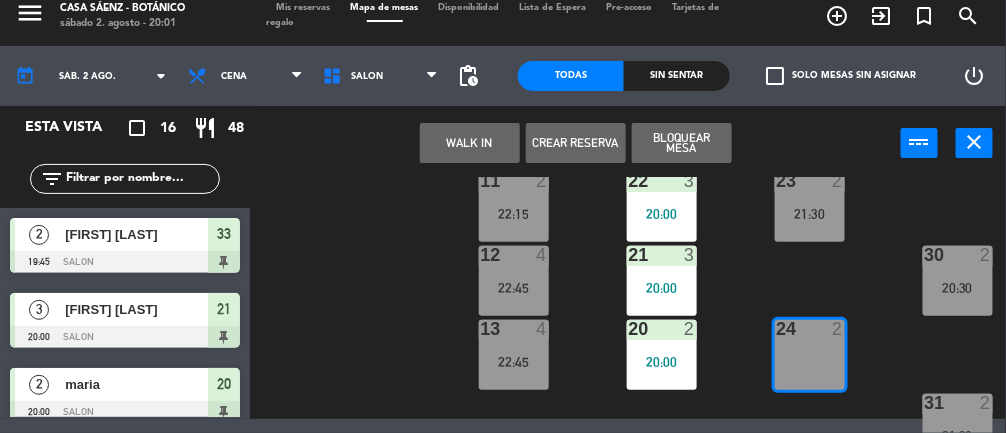 click on "WALK IN" at bounding box center [470, 143] 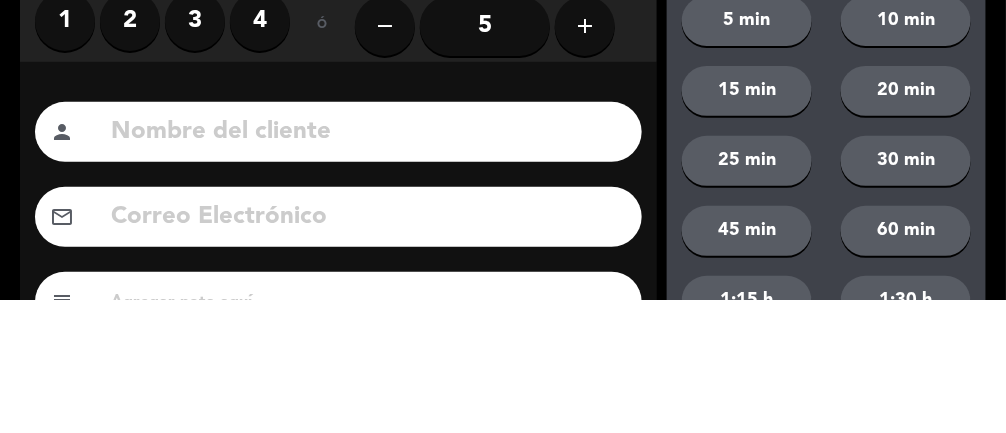 click on "2" at bounding box center [130, 154] 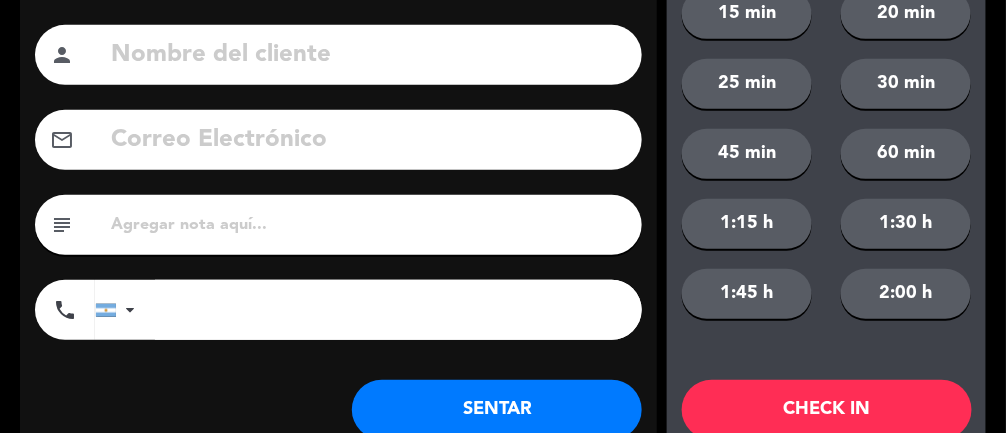 scroll, scrollTop: 242, scrollLeft: 0, axis: vertical 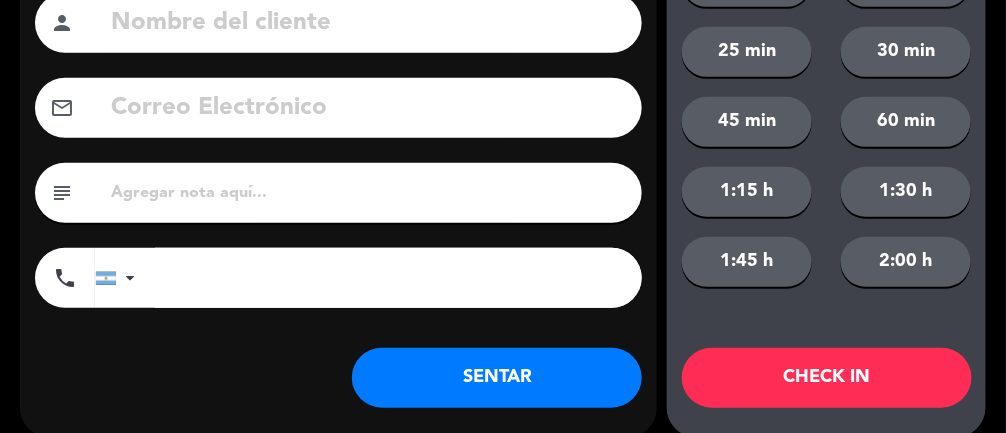 click on "SENTAR" 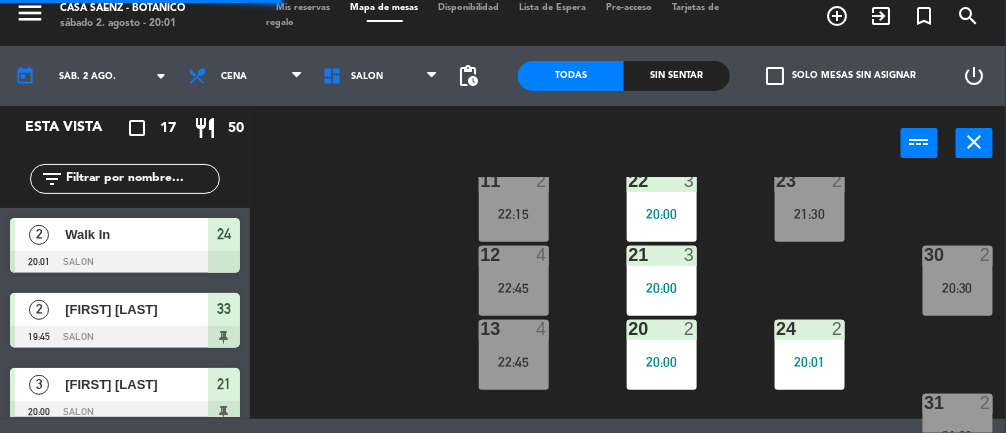 click on "[NUMBER]  [NUMBER]   [TIME]  [NUMBER]  [NUMBER]   [TIME]  [NUMBER]  [NUMBER]   [TIME]  [NUMBER]  [NUMBER]   [TIME]  [NUMBER]  [NUMBER]   [TIME]  [NUMBER]  [NUMBER]   [TIME]  [NUMBER]  [NUMBER]   [TIME]  [NUMBER]  [NUMBER]   [TIME]  [NUMBER]  [NUMBER]   [TIME]  [NUMBER]  [NUMBER]   [TIME]  [NUMBER]  [NUMBER]   [TIME]  [NUMBER]  [NUMBER]   [TIME]  [NUMBER]  [NUMBER]   [TIME]  [NUMBER]  [NUMBER]   [TIME]  [NUMBER]  [NUMBER]   [TIME]  [NUMBER]  [NUMBER]   [TIME]  [NUMBER]  [NUMBER]   [TIME]  [NUMBER]  [NUMBER]   [TIME]  [NUMBER]  [NUMBER]   [TIME]  [NUMBER]  [NUMBER]   [TIME]" 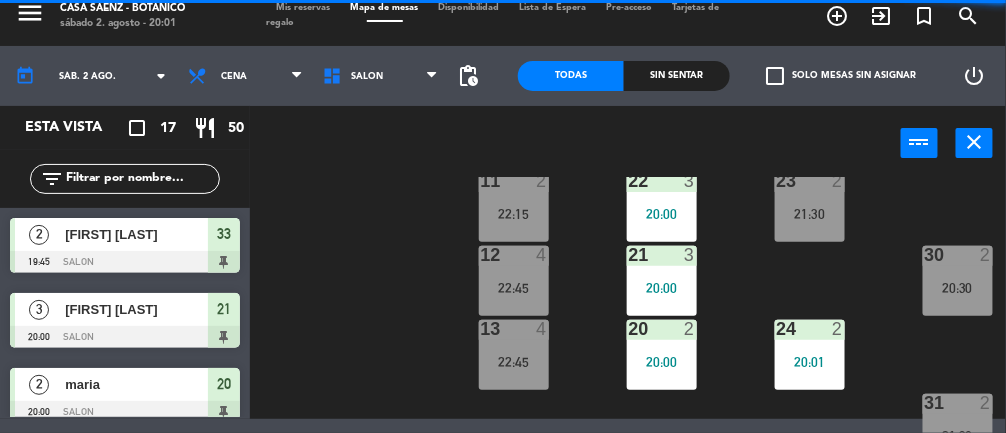 click on "[NUMBER]  [NUMBER]   [TIME]  [NUMBER]  [NUMBER]   [TIME]  [NUMBER]  [NUMBER]   [TIME]  [NUMBER]  [NUMBER]   [TIME]  [NUMBER]  [NUMBER]   [TIME]  [NUMBER]  [NUMBER]   [TIME]  [NUMBER]  [NUMBER]   [TIME]  [NUMBER]  [NUMBER]   [TIME]  [NUMBER]  [NUMBER]   [TIME]  [NUMBER]  [NUMBER]   [TIME]  [NUMBER]  [NUMBER]   [TIME]  [NUMBER]  [NUMBER]   [TIME]  [NUMBER]  [NUMBER]   [TIME]  [NUMBER]  [NUMBER]   [TIME]  [NUMBER]  [NUMBER]   [TIME]  [NUMBER]  [NUMBER]   [TIME]  [NUMBER]  [NUMBER]   [TIME]  [NUMBER]  [NUMBER]   [TIME]  [NUMBER]  [NUMBER]   [TIME]  [NUMBER]  [NUMBER]   [TIME]" 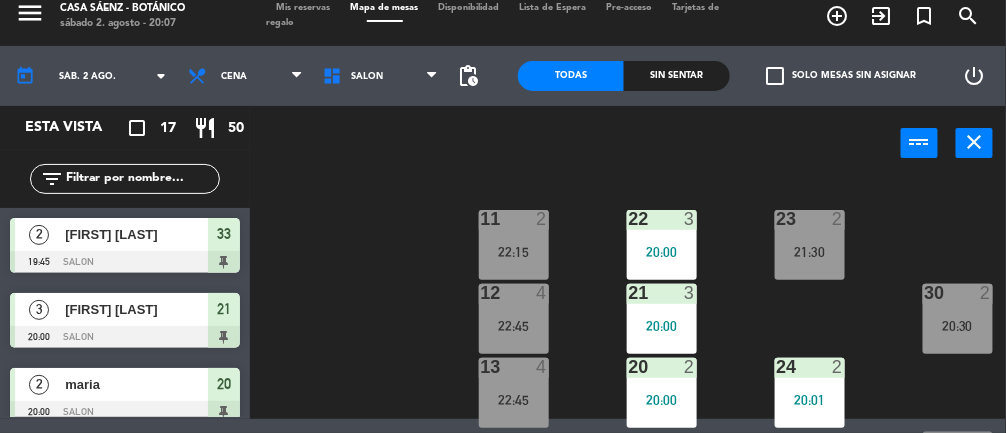 scroll, scrollTop: 0, scrollLeft: 81, axis: horizontal 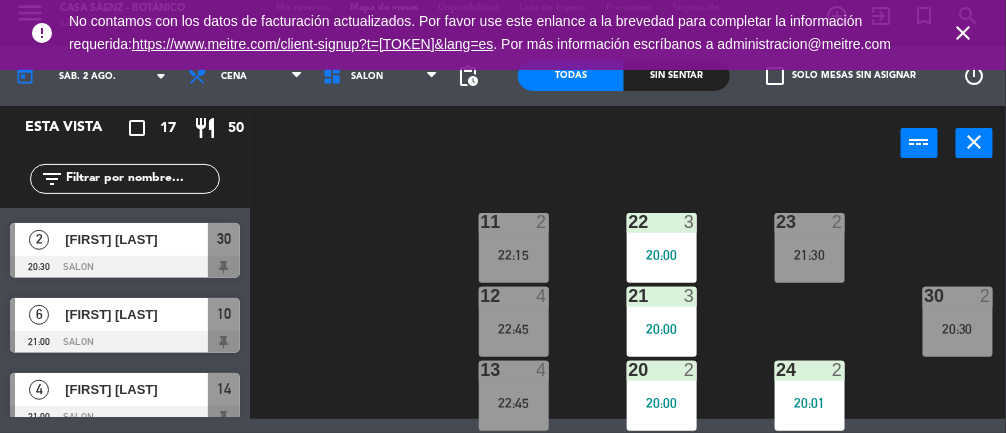 click on "close" at bounding box center (964, 33) 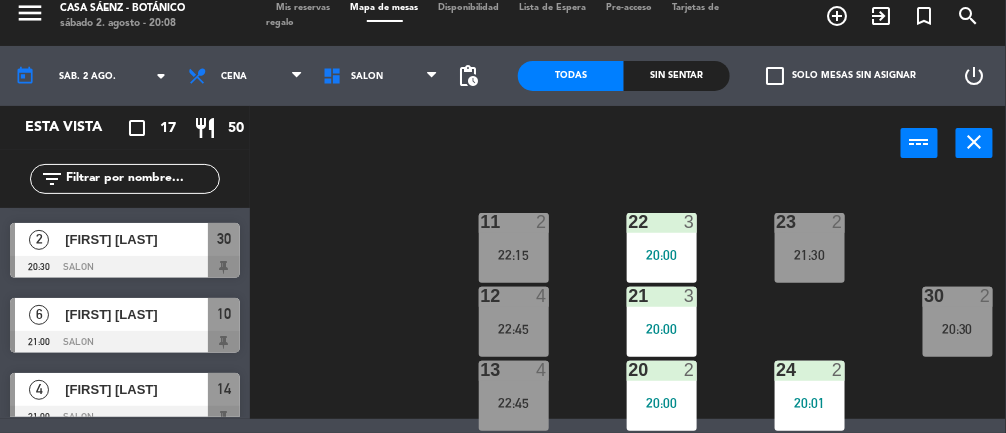 click at bounding box center (125, 267) 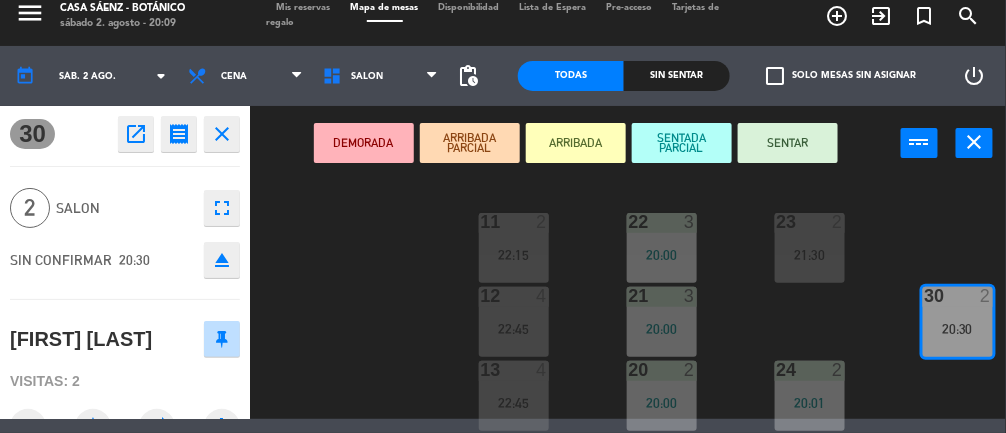click on "SENTAR" at bounding box center (788, 143) 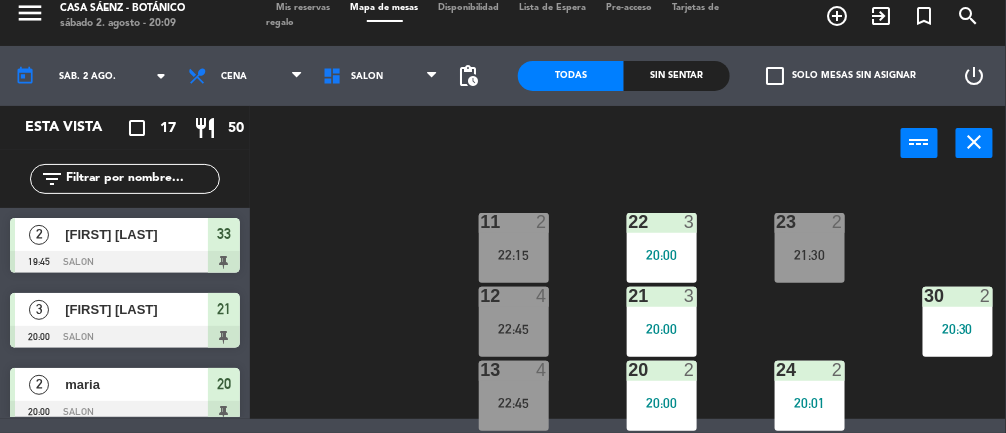scroll, scrollTop: 92, scrollLeft: 0, axis: vertical 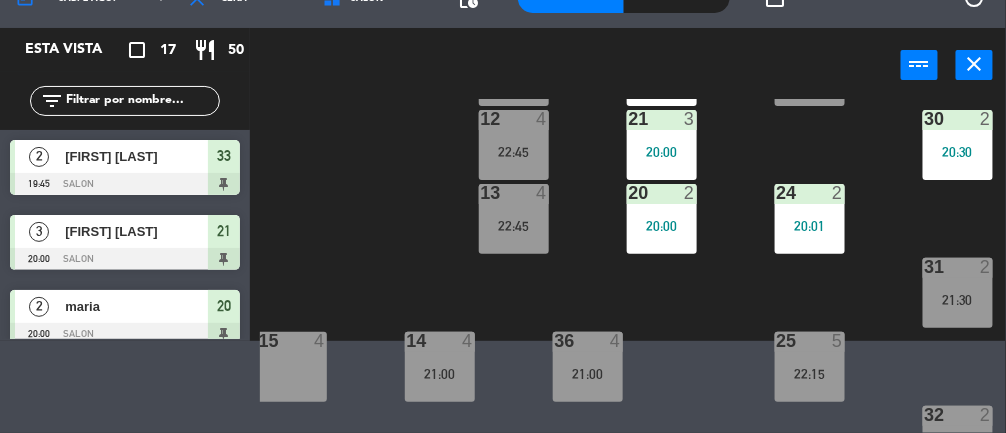 click on "21:30" at bounding box center (958, 300) 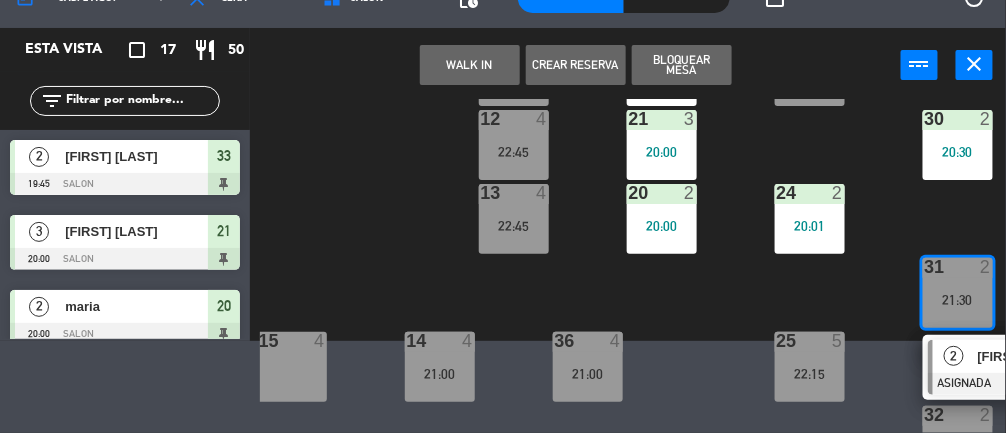 click on "20:30" at bounding box center (958, 152) 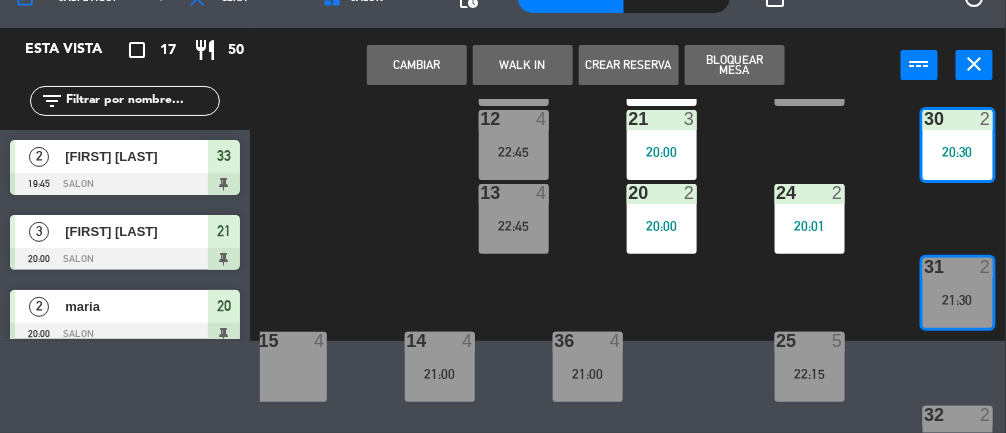 click on "Cambiar" at bounding box center [417, 65] 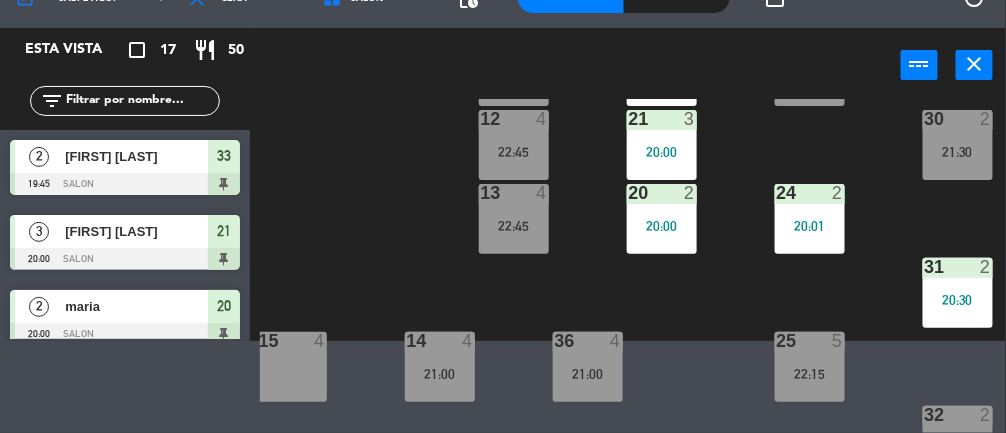 click on "[NUMBER]  [NUMBER]   [TIME]  [NUMBER]  [NUMBER]   [TIME]  [NUMBER]  [NUMBER]   [TIME]  [NUMBER]  [NUMBER]   [TIME]  [NUMBER]  [NUMBER]   [TIME]  [NUMBER]  [NUMBER]   [TIME]  [NUMBER]  [NUMBER]   [TIME]  [NUMBER]  [NUMBER]   [TIME]  [NUMBER]  [NUMBER]   [TIME]  [NUMBER]  [NUMBER]   [TIME]  [NUMBER]  [NUMBER]   [TIME]  [NUMBER]  [NUMBER]   [TIME]  [NUMBER]  [NUMBER]   [TIME]  [NUMBER]  [NUMBER]   [TIME]  [NUMBER]  [NUMBER]   [TIME]  [NUMBER]  [NUMBER]   [TIME]" 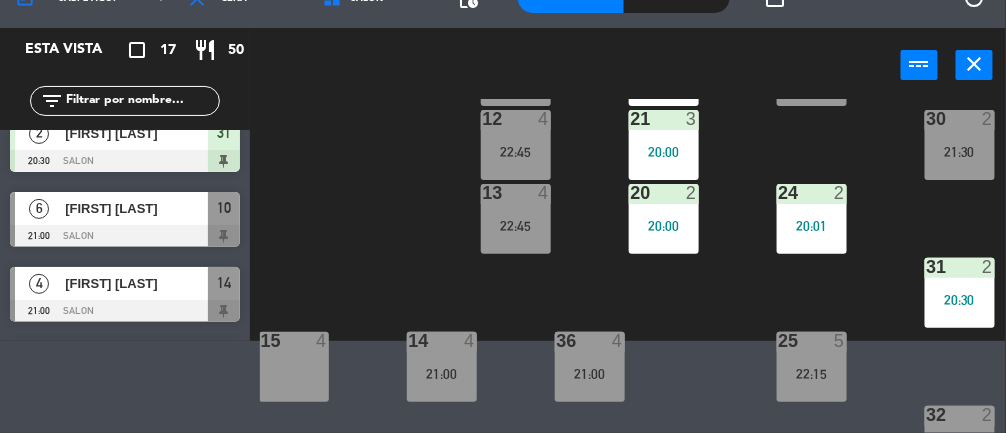 scroll, scrollTop: 330, scrollLeft: 0, axis: vertical 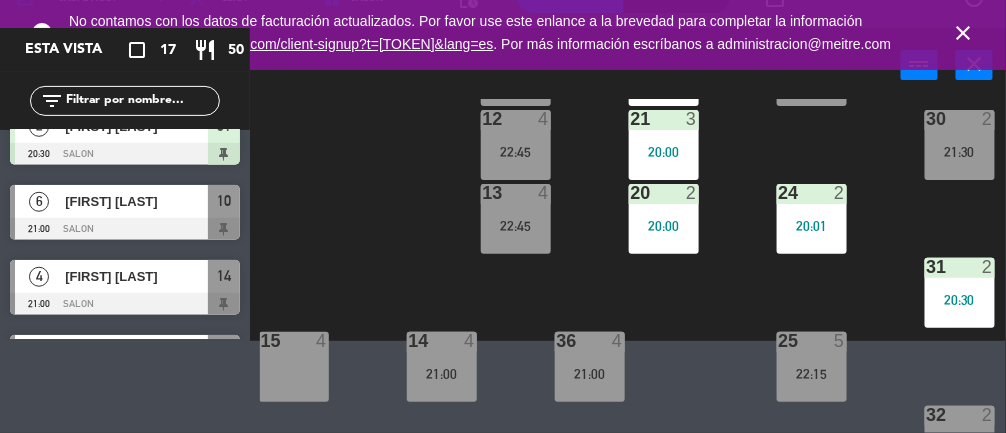 click on "close" at bounding box center [964, 33] 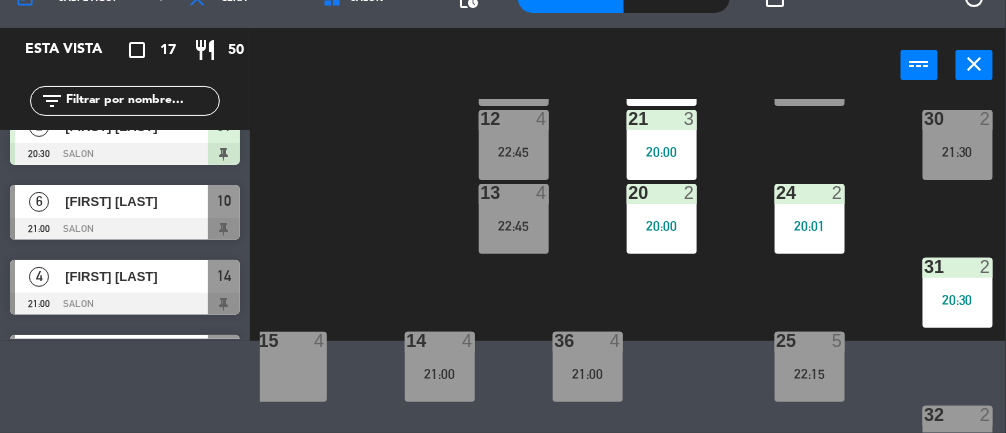 scroll, scrollTop: 300, scrollLeft: 81, axis: both 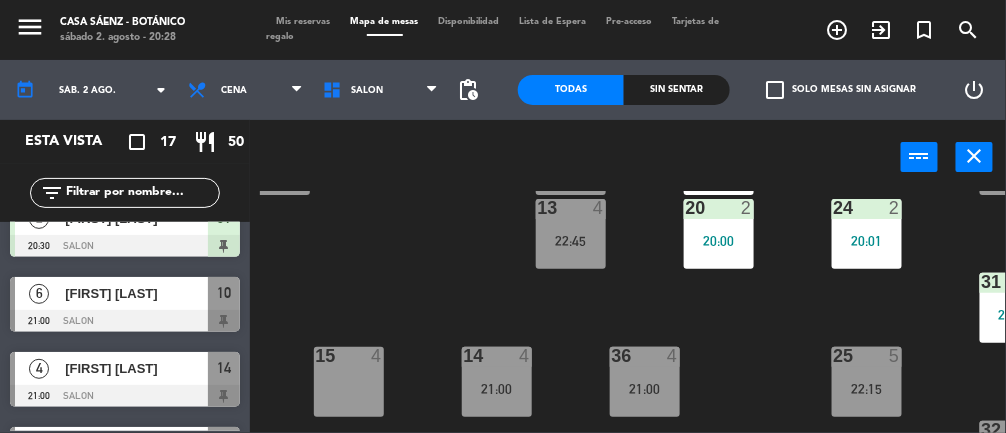 click on "15  4" at bounding box center (349, 382) 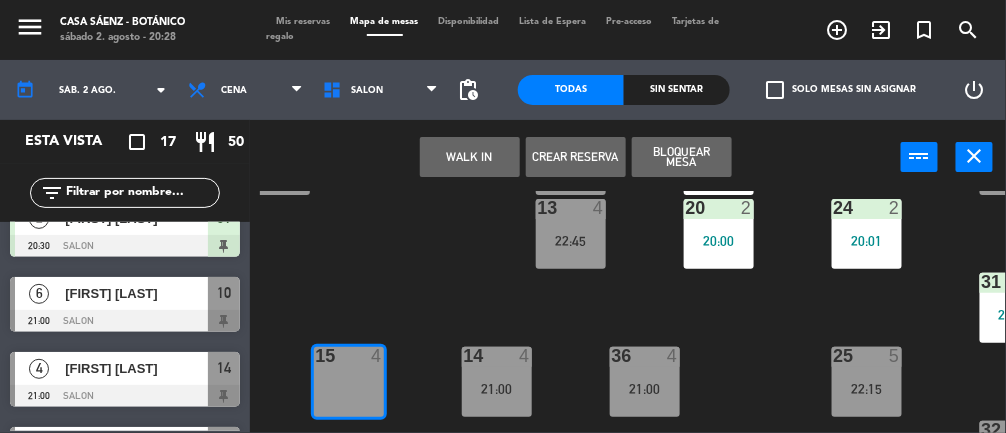 click on "WALK IN" at bounding box center (470, 157) 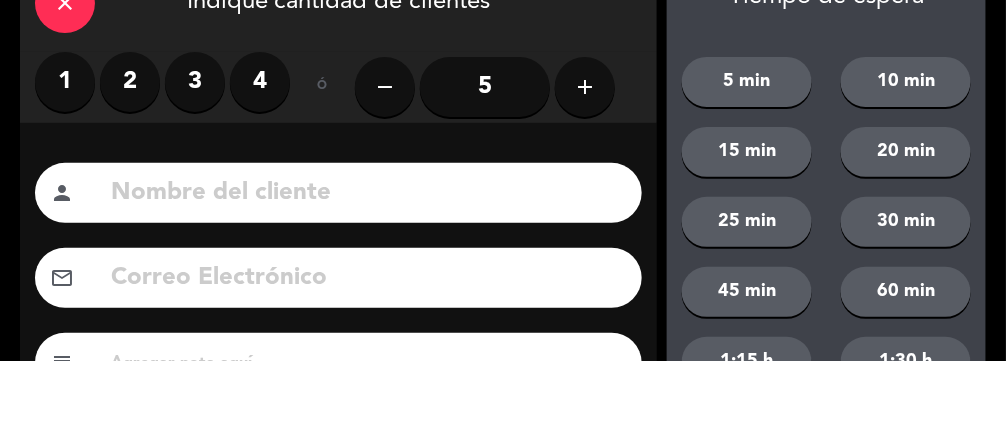 click on "3" at bounding box center (195, 154) 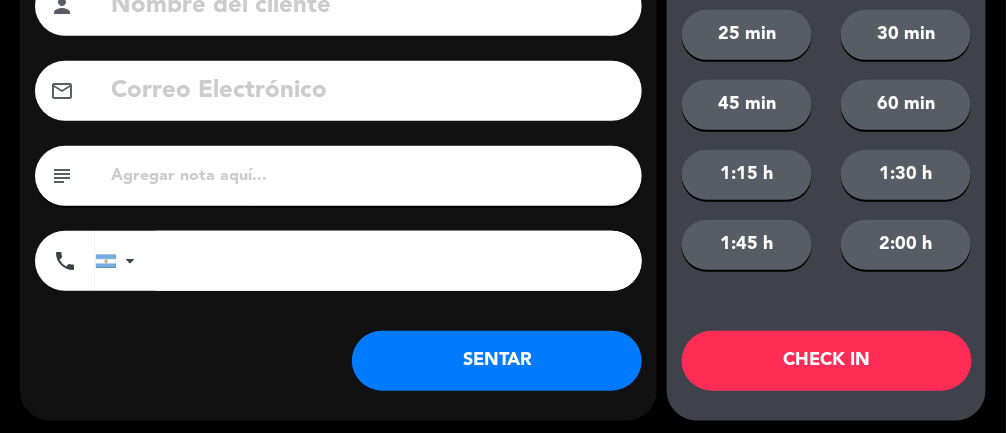 scroll, scrollTop: 267, scrollLeft: 0, axis: vertical 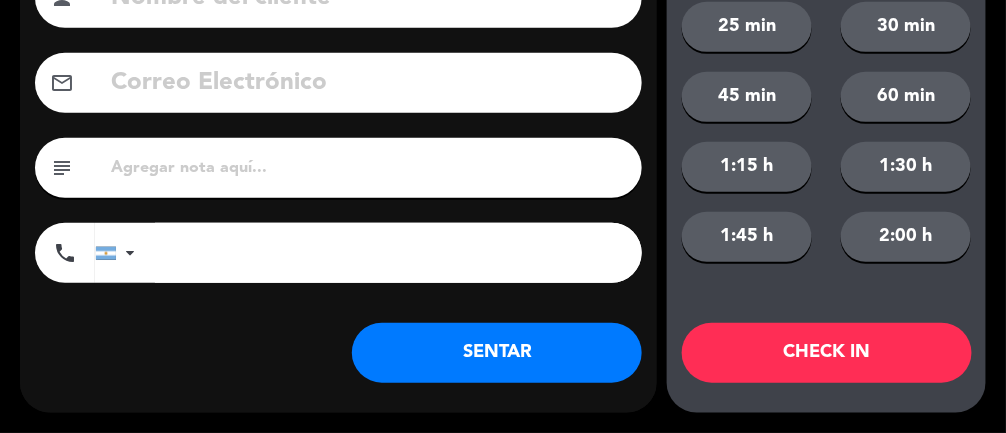 click on "SENTAR" 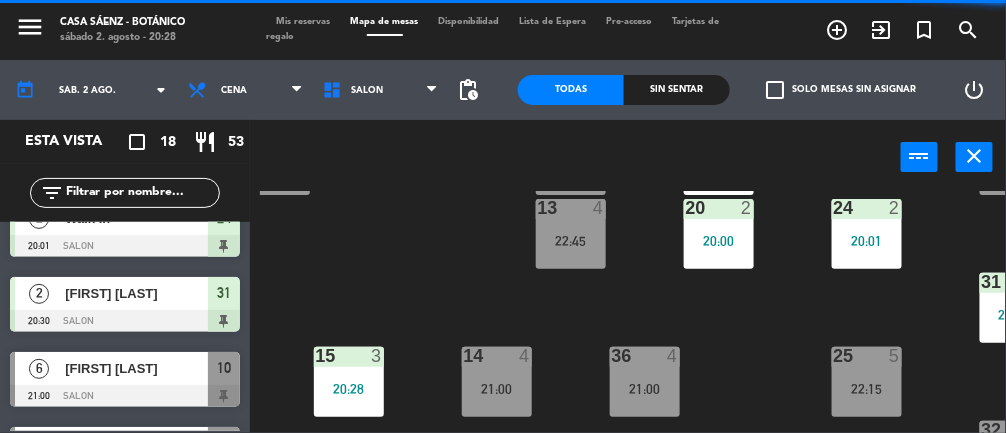 scroll, scrollTop: 0, scrollLeft: 0, axis: both 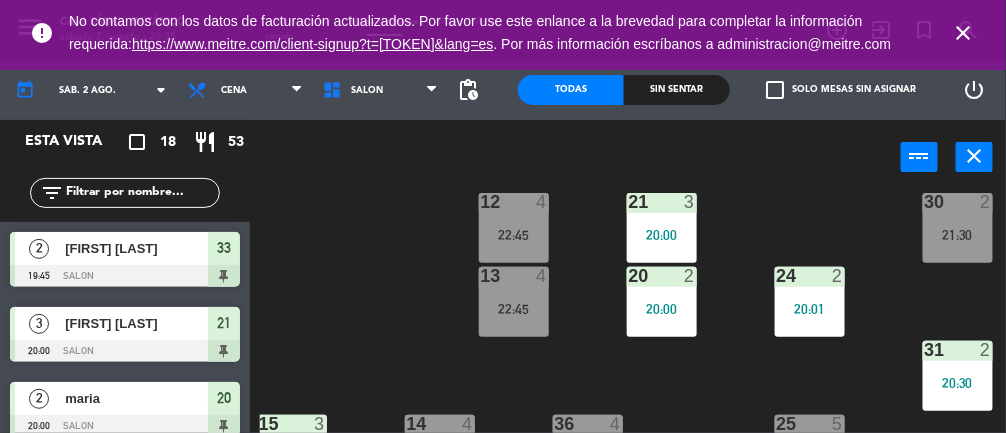 click on "close" at bounding box center (964, 33) 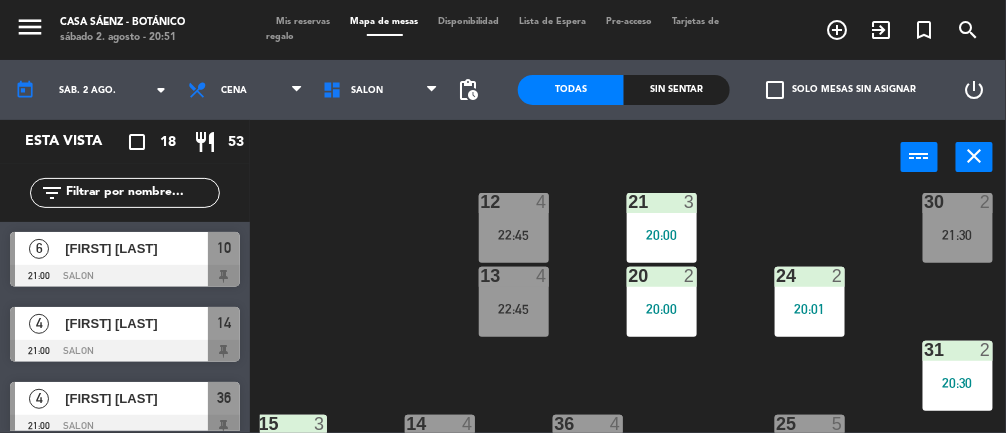 scroll, scrollTop: 432, scrollLeft: 0, axis: vertical 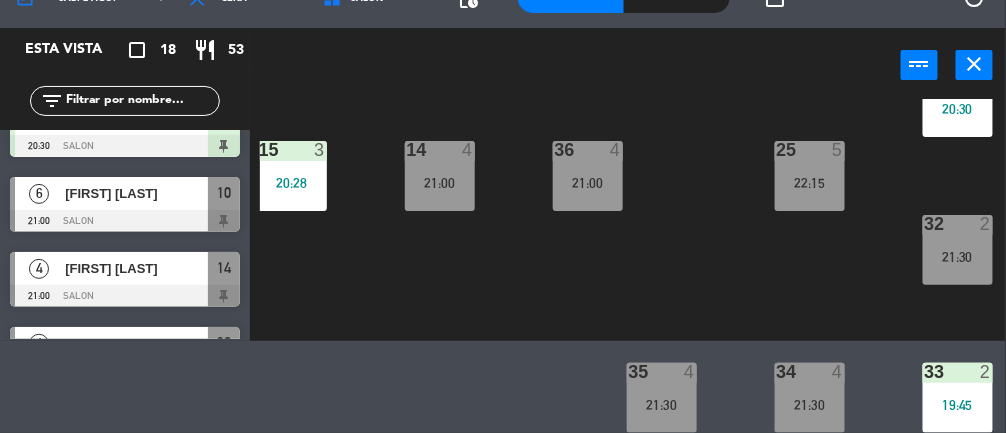 click on "[FIRST] [LAST]" at bounding box center (136, 268) 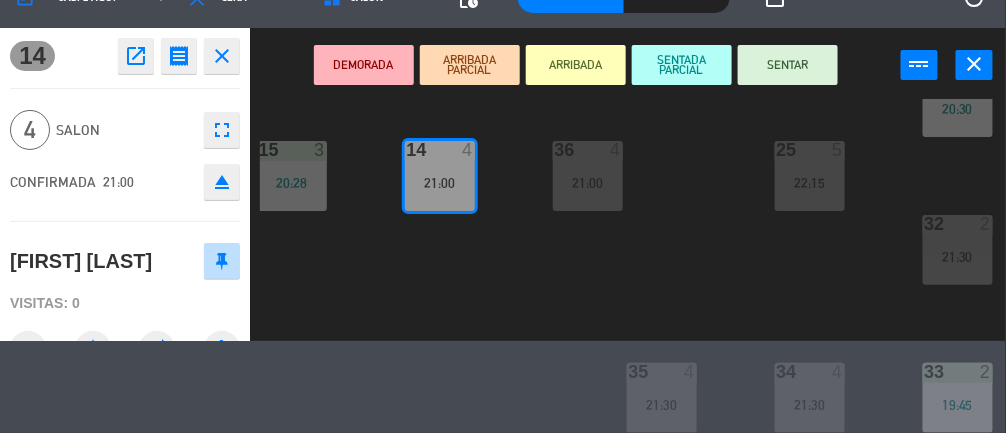 click on "[NUMBER]  [NUMBER]" at bounding box center [662, 373] 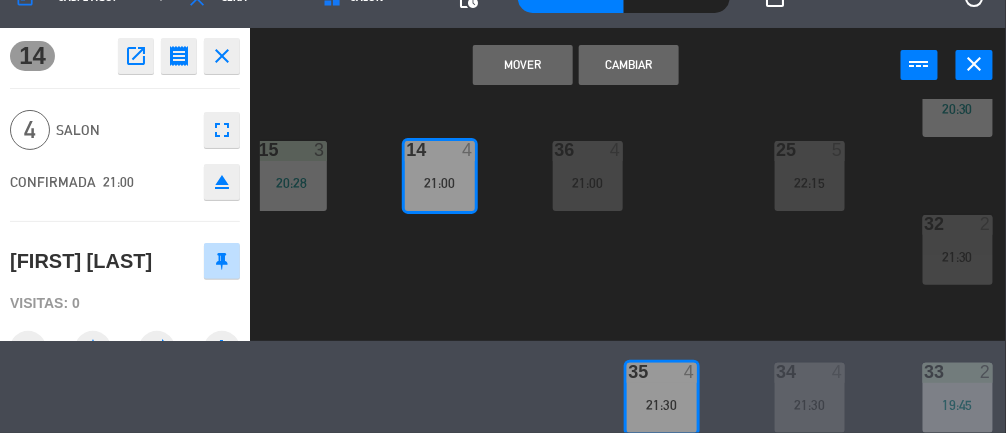 click on "Cambiar" at bounding box center [629, 65] 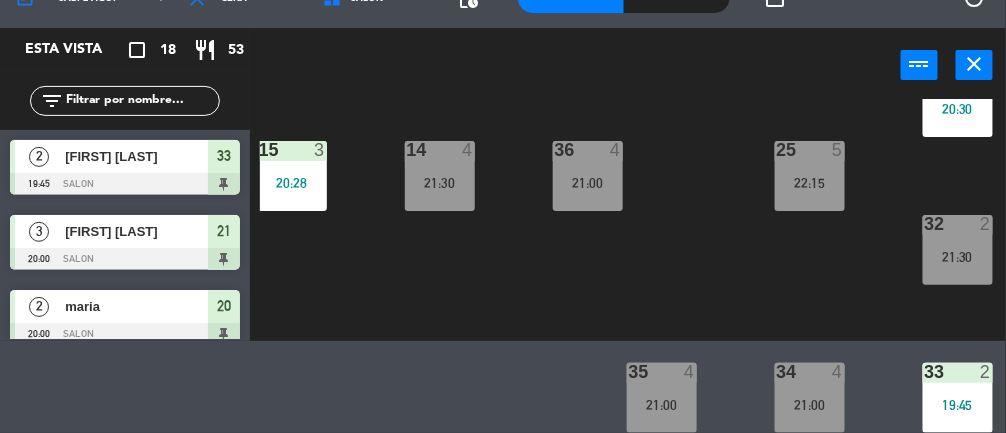 scroll, scrollTop: 92, scrollLeft: 0, axis: vertical 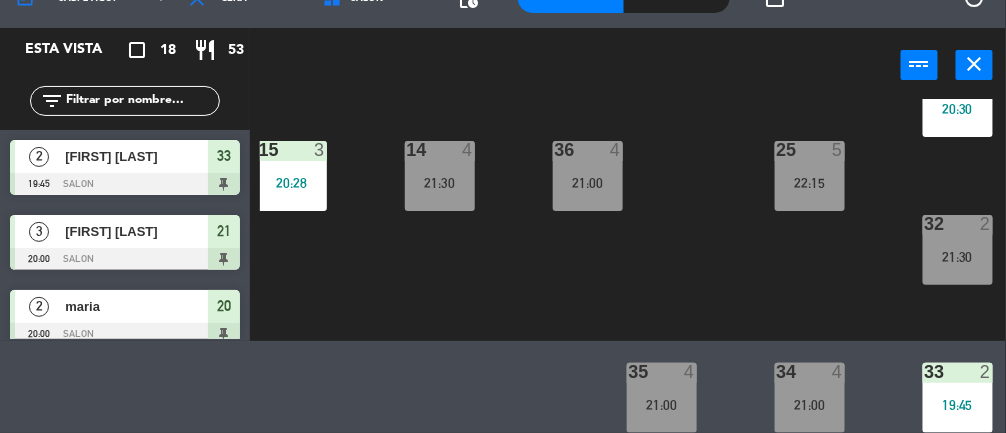 click on "21:00" at bounding box center (662, 405) 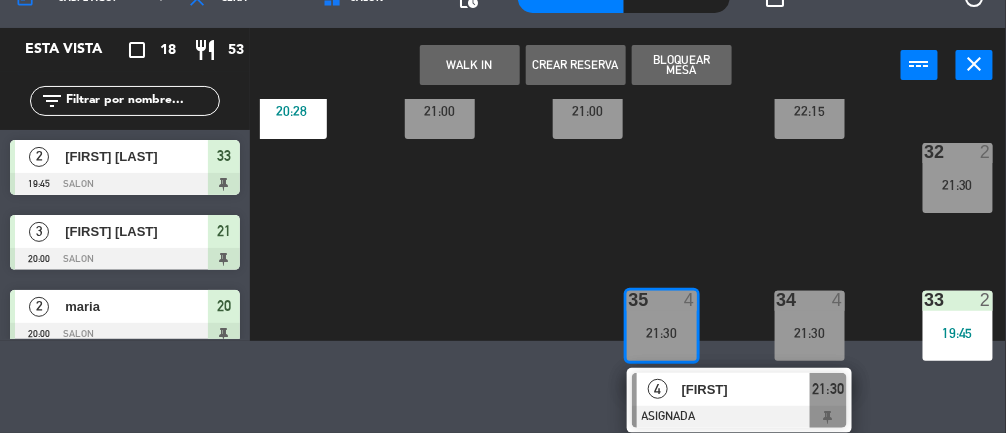 click on "[FIRST]" at bounding box center (745, 389) 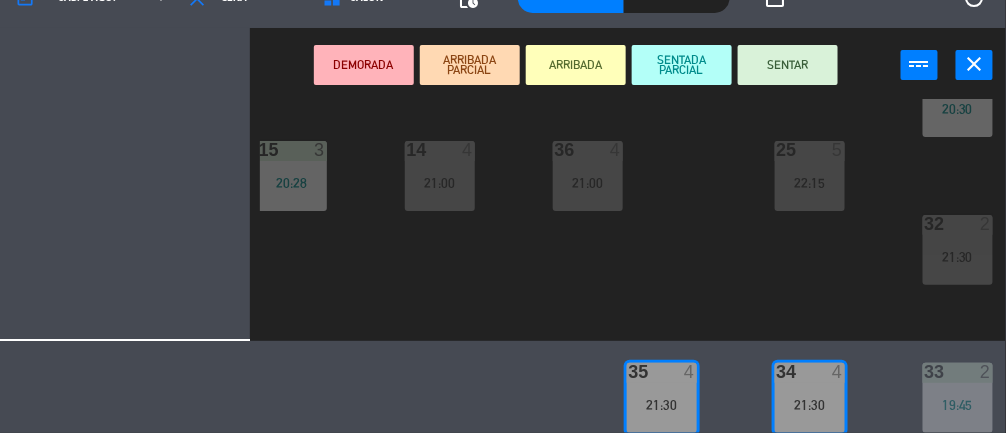 scroll, scrollTop: 300, scrollLeft: 81, axis: both 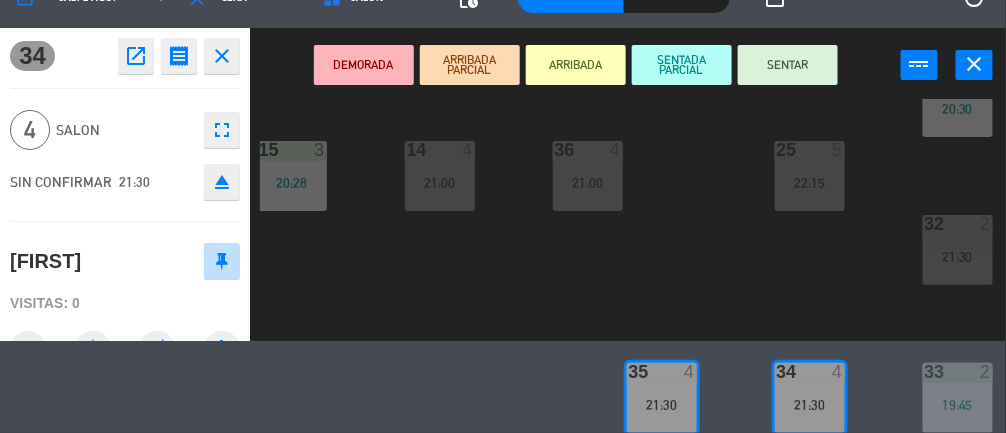 click on "[NUMBER]  [NUMBER]   [TIME]  [NUMBER]  [NUMBER]   [TIME]  [NUMBER]  [NUMBER]   [TIME]  [NUMBER]  [NUMBER]   [TIME]  [NUMBER]  [NUMBER]   [TIME]  [NUMBER]  [NUMBER]   [TIME]  [NUMBER]  [NUMBER]   [TIME]  [NUMBER]  [NUMBER]   [TIME]  [NUMBER]  [NUMBER]   [TIME]  [NUMBER]  [NUMBER]   [TIME]  [NUMBER]  [NUMBER]   [TIME]  [NUMBER]  [NUMBER]   [TIME]  [NUMBER]  [NUMBER]   [TIME]  [NUMBER]  [NUMBER]   [TIME]  [NUMBER]  [NUMBER]   [TIME]  [NUMBER]  [NUMBER]   [TIME]  [NUMBER]  [NUMBER]   [TIME]" 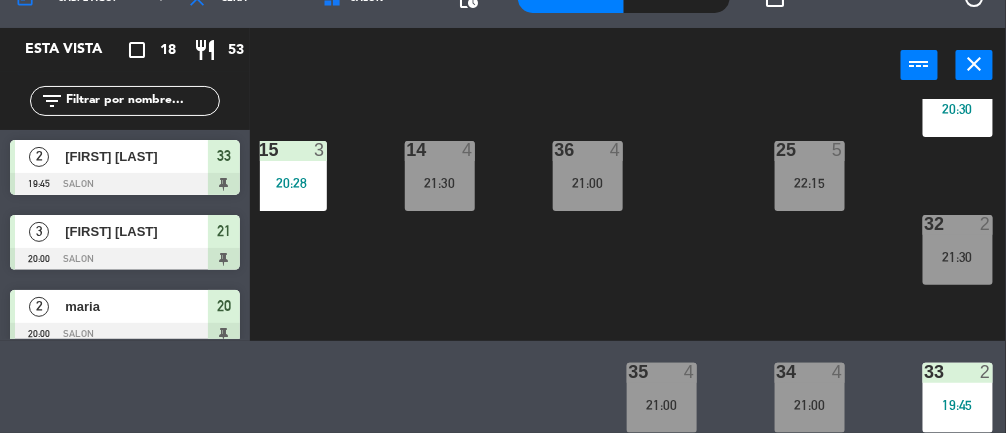 scroll, scrollTop: 92, scrollLeft: 0, axis: vertical 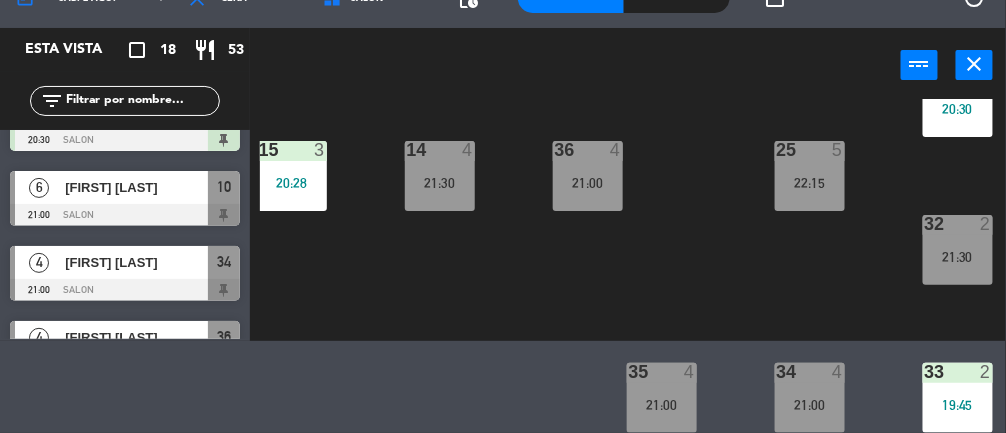 click on "[FIRST] [LAST]" at bounding box center [135, 262] 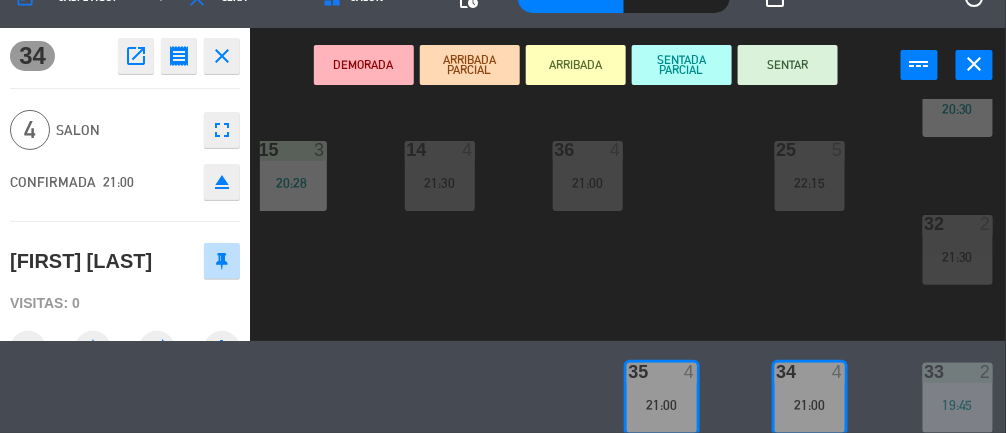click on "[NUMBER]  [NUMBER]   [TIME]  [NUMBER]  [NUMBER]   [TIME]  [NUMBER]  [NUMBER]   [TIME]  [NUMBER]  [NUMBER]   [TIME]  [NUMBER]  [NUMBER]   [TIME]  [NUMBER]  [NUMBER]   [TIME]  [NUMBER]  [NUMBER]   [TIME]  [NUMBER]  [NUMBER]   [TIME]  [NUMBER]  [NUMBER]   [TIME]  [NUMBER]  [NUMBER]   [TIME]  [NUMBER]  [NUMBER]   [TIME]  [NUMBER]  [NUMBER]   [TIME]  [NUMBER]  [NUMBER]   [TIME]  [NUMBER]  [NUMBER]   [TIME]  [NUMBER]  [NUMBER]   [TIME]  [NUMBER]  [NUMBER]   [TIME]  [NUMBER]  [NUMBER]   [TIME]" 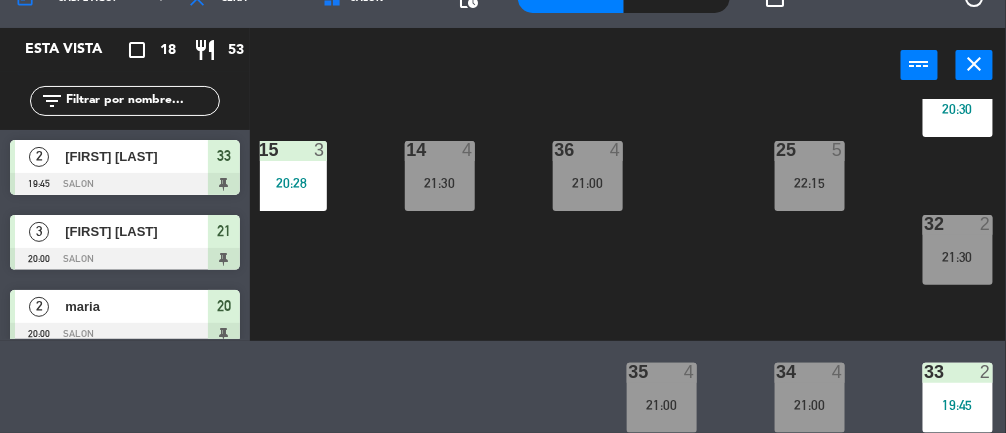 scroll, scrollTop: 92, scrollLeft: 0, axis: vertical 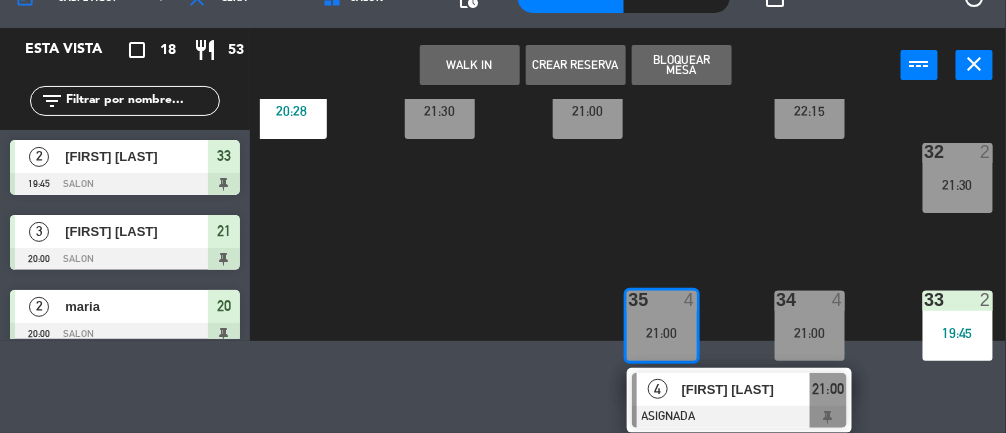 click on "[FIRST] [LAST]" at bounding box center [745, 389] 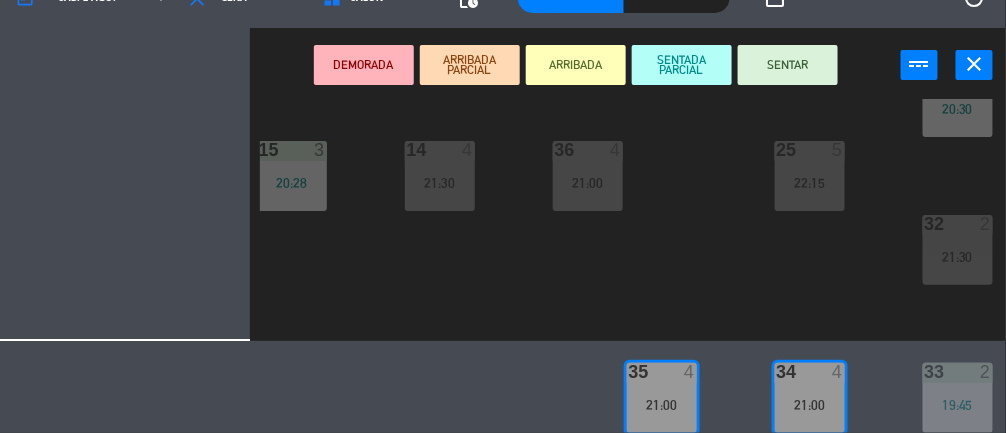 scroll, scrollTop: 300, scrollLeft: 81, axis: both 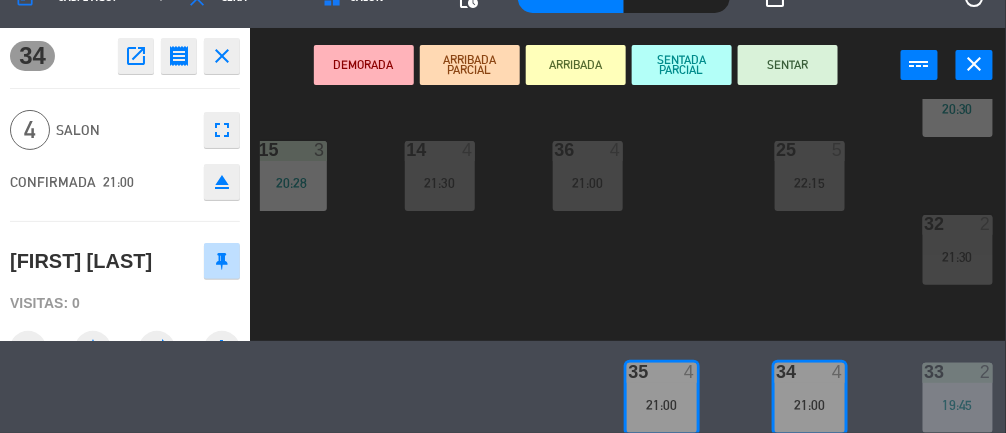 click on "SENTAR" at bounding box center [788, 65] 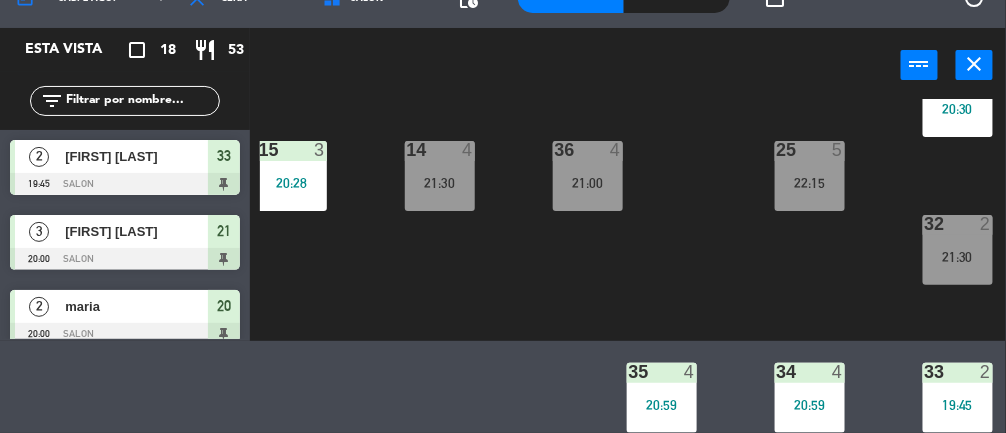 scroll, scrollTop: 92, scrollLeft: 0, axis: vertical 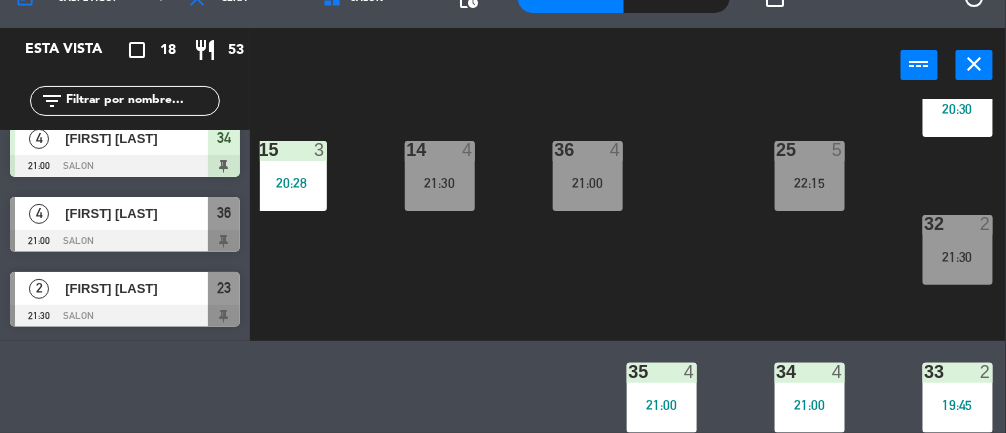 click at bounding box center [125, 241] 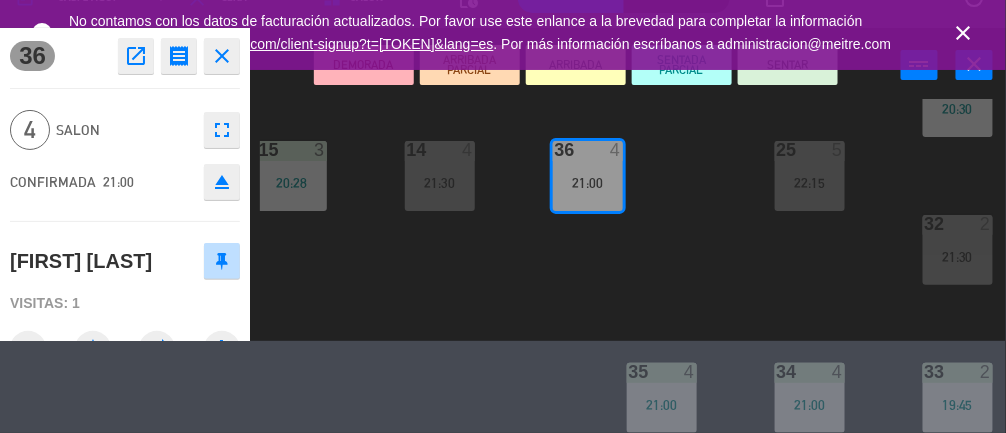 click on "[NUMBER]  [NUMBER]   [TIME]  [NUMBER]  [NUMBER]   [TIME]  [NUMBER]  [NUMBER]   [TIME]  [NUMBER]  [NUMBER]   [TIME]  [NUMBER]  [NUMBER]   [TIME]  [NUMBER]  [NUMBER]   [TIME]  [NUMBER]  [NUMBER]   [TIME]  [NUMBER]  [NUMBER]   [TIME]  [NUMBER]  [NUMBER]   [TIME]  [NUMBER]  [NUMBER]   [TIME]  [NUMBER]  [NUMBER]   [TIME]  [NUMBER]  [NUMBER]   [TIME]  [NUMBER]  [NUMBER]   [TIME]  [NUMBER]  [NUMBER]   [TIME]  [NUMBER]  [NUMBER]   [TIME]  [NUMBER]  [NUMBER]   [TIME]  [NUMBER]  [NUMBER]   [TIME]" 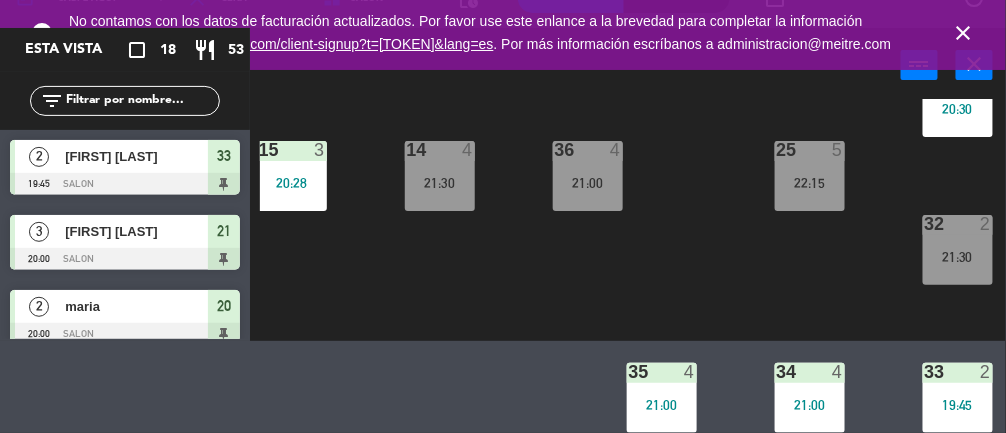 scroll, scrollTop: 92, scrollLeft: 0, axis: vertical 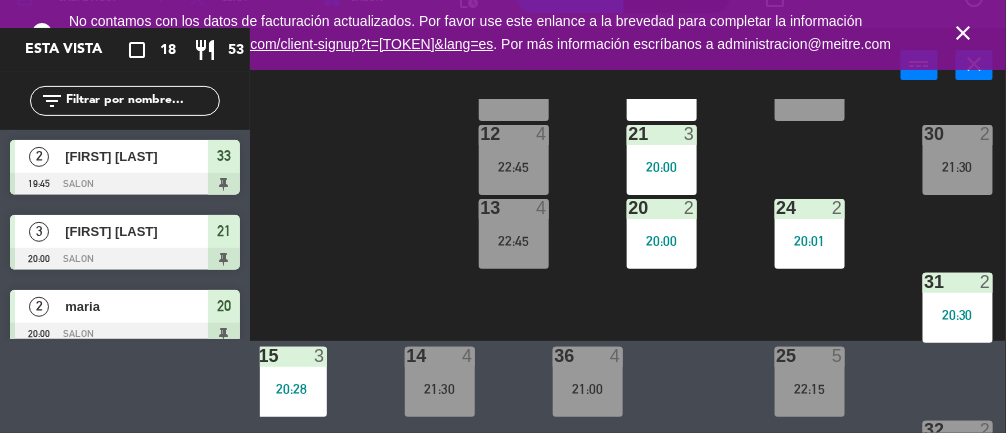 click on "close" at bounding box center (964, 33) 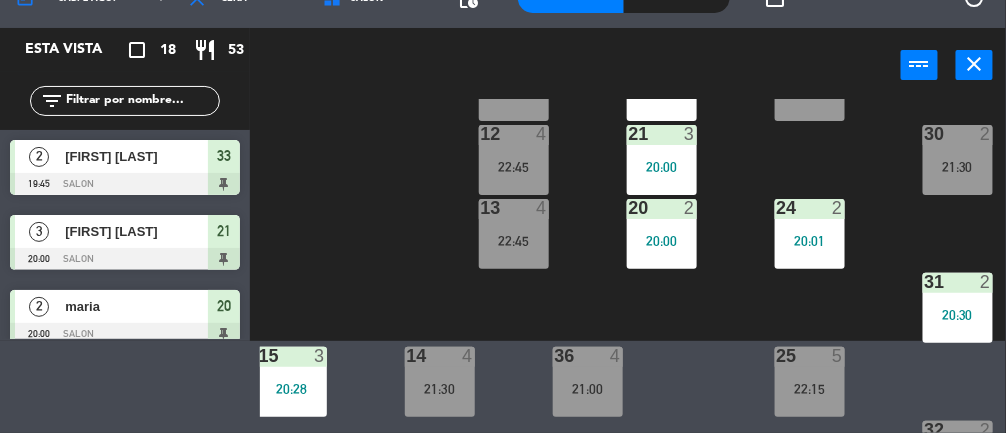 click on "20:00" at bounding box center [662, 241] 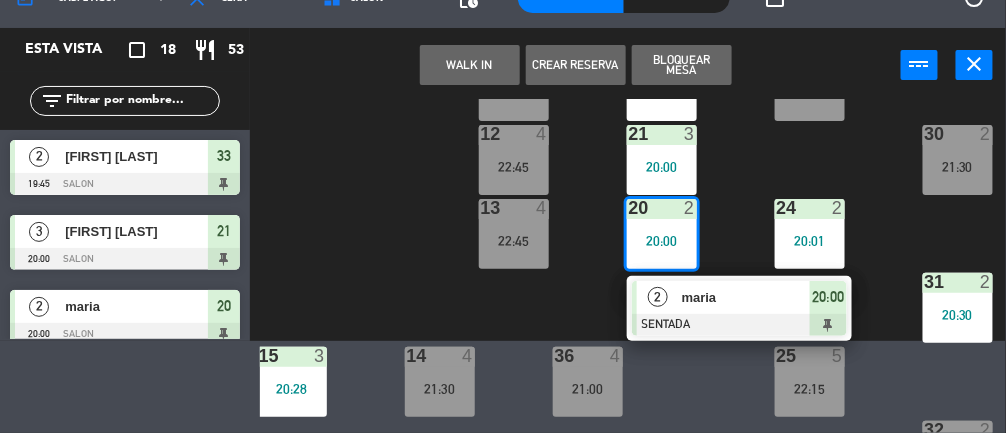 click on "maria" at bounding box center (745, 297) 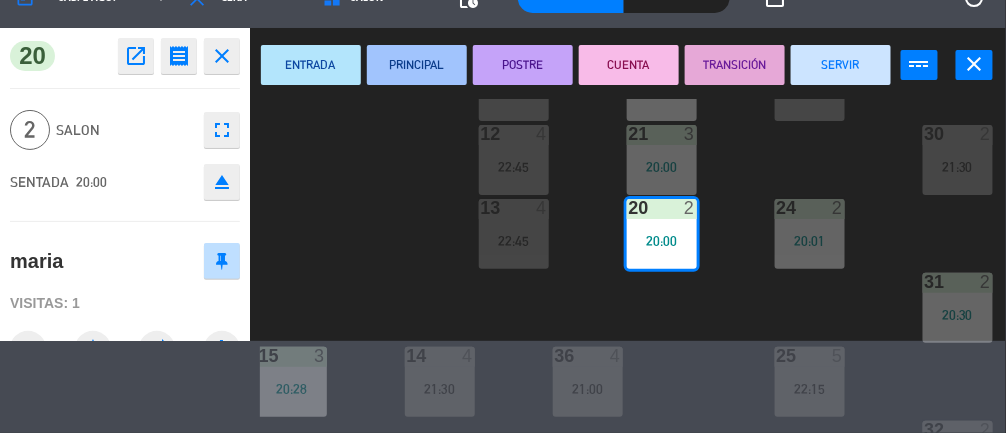 click on "SERVIR" at bounding box center [841, 65] 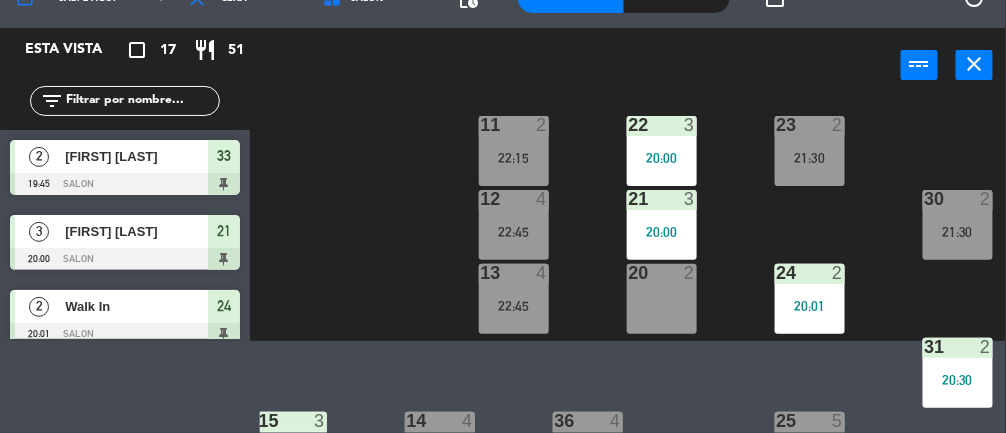 scroll, scrollTop: 18, scrollLeft: 81, axis: both 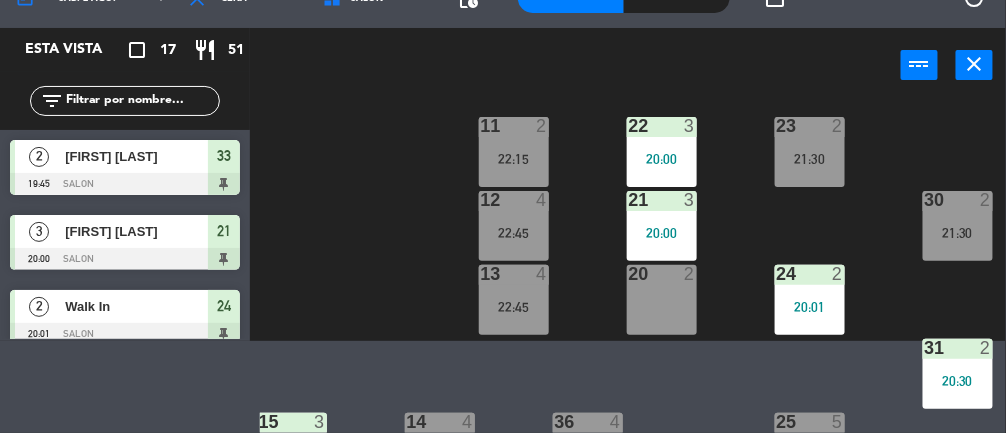 click on "21:30" at bounding box center (958, 233) 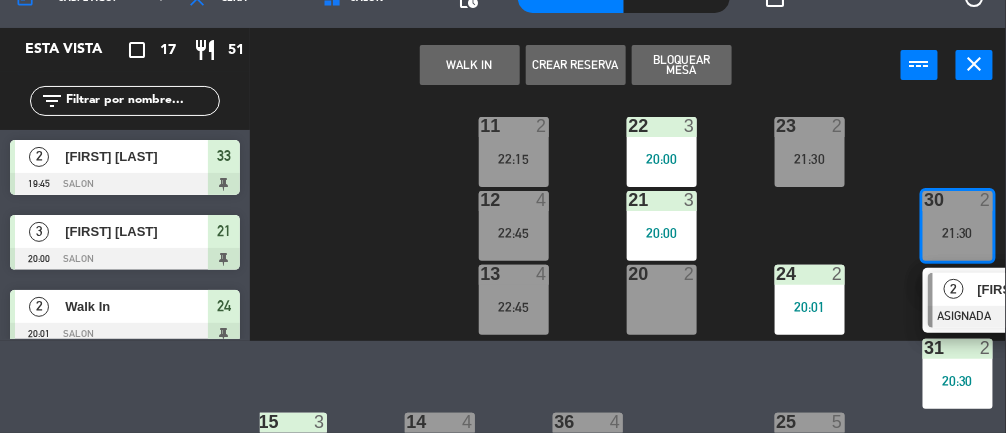 click on "20  2" at bounding box center [662, 300] 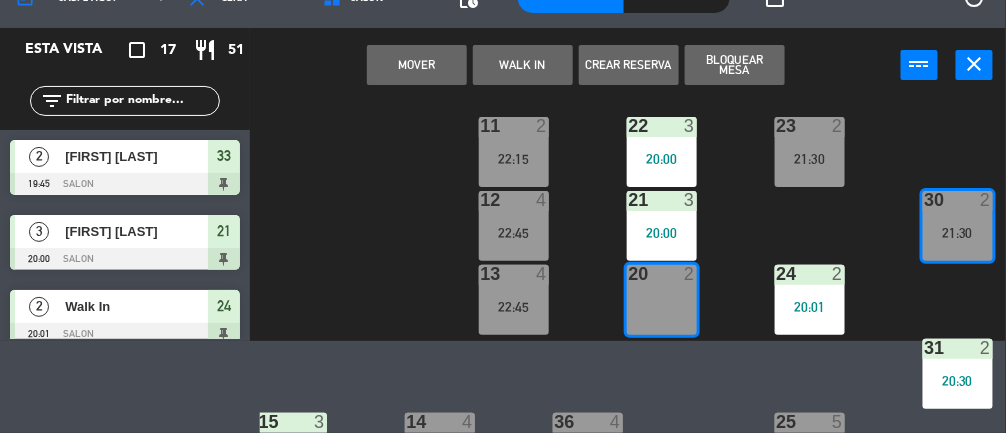 click on "Mover" at bounding box center [417, 65] 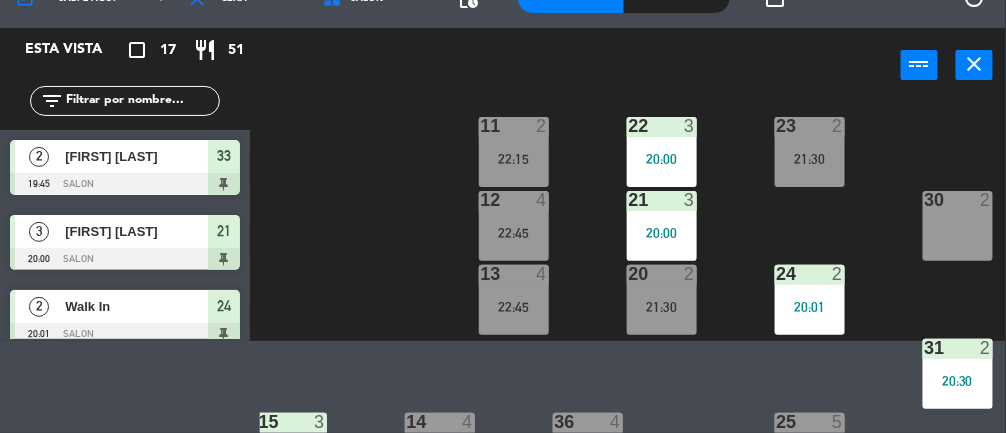 click on "[NUMBER]  [NUMBER]" at bounding box center [958, 226] 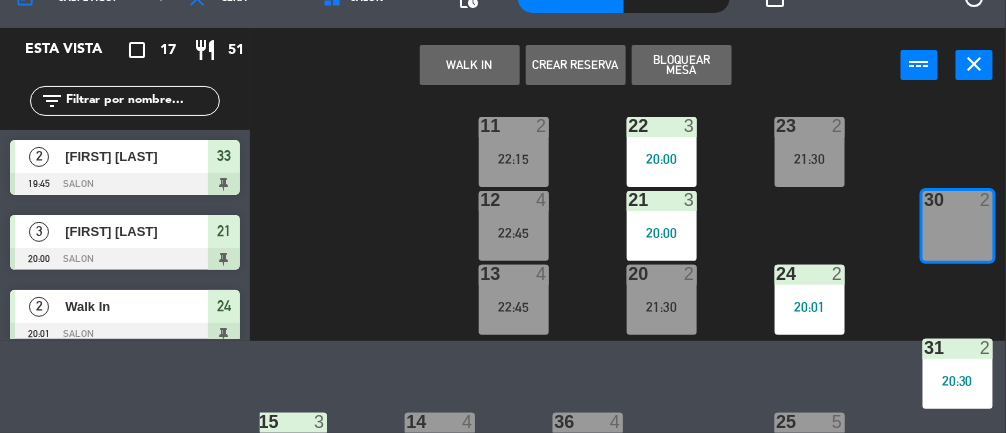 click on "WALK IN" at bounding box center [470, 65] 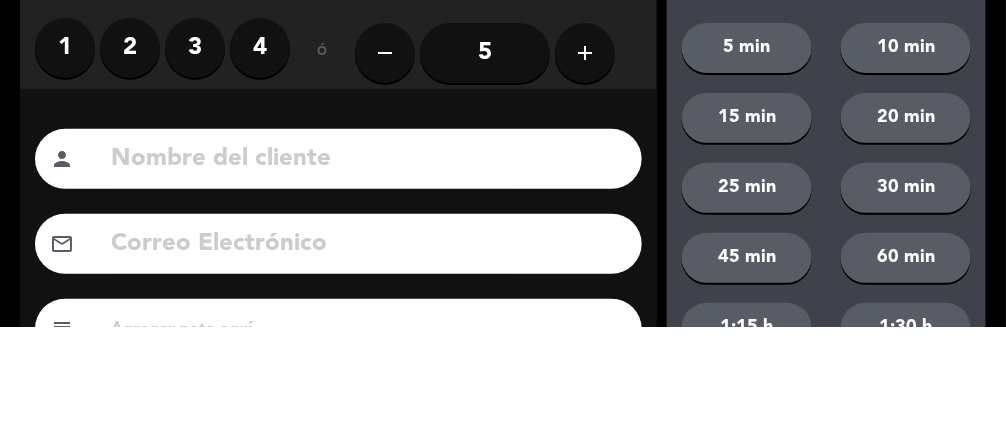 click on "2" at bounding box center (130, 154) 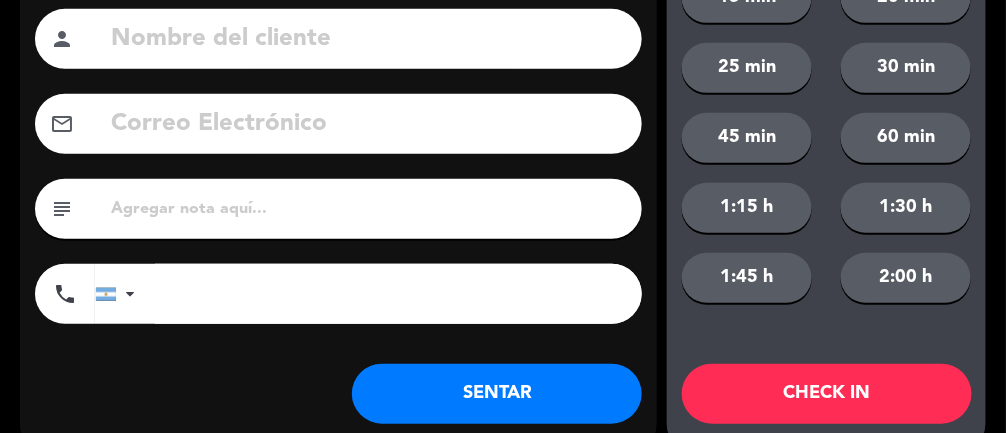 scroll, scrollTop: 235, scrollLeft: 0, axis: vertical 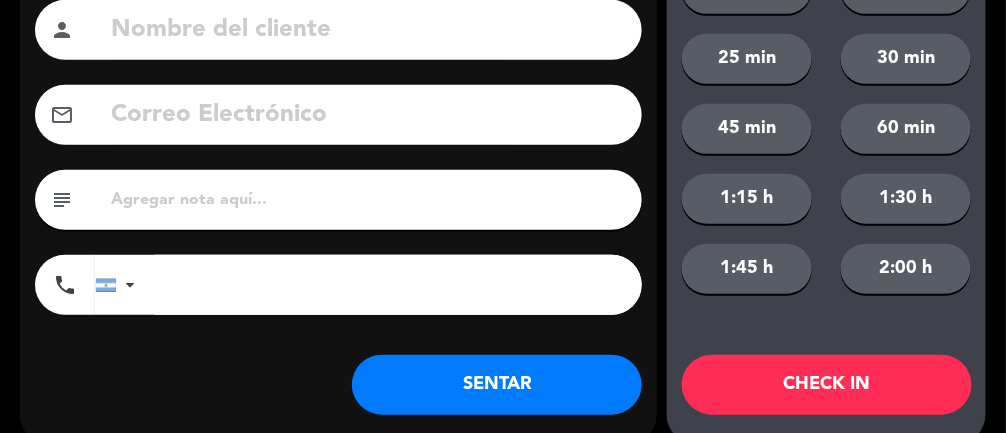 click on "SENTAR" 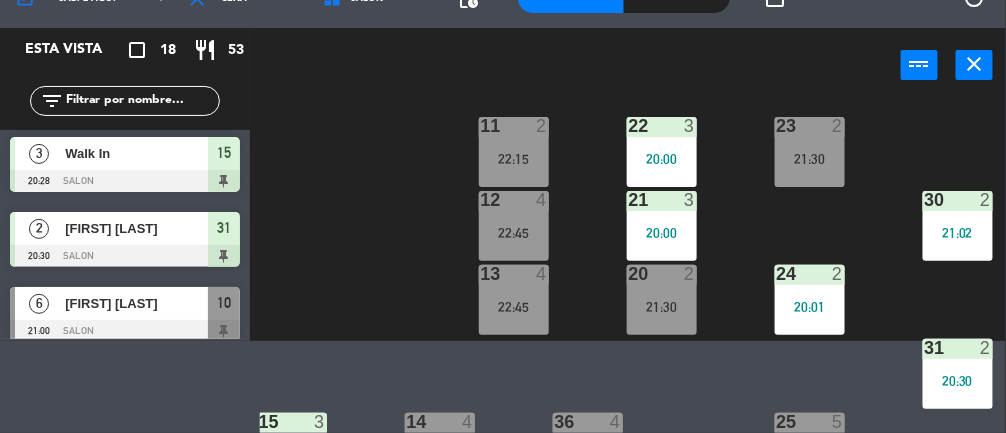 scroll, scrollTop: 319, scrollLeft: 0, axis: vertical 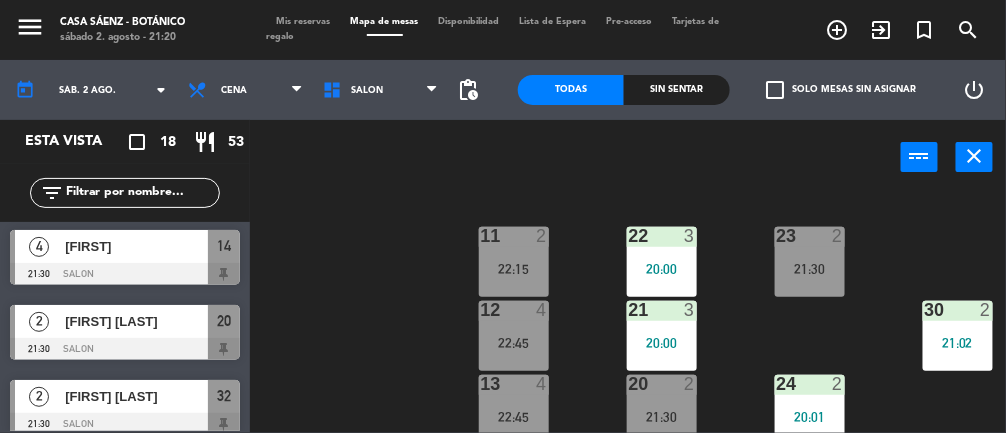 click on "[FIRST] [LAST]" at bounding box center [135, 321] 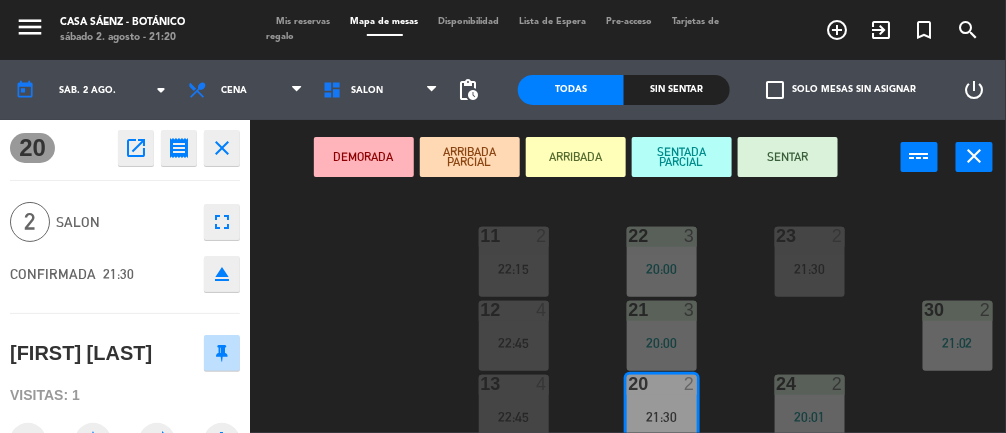 click on "[NUMBER]  [NUMBER]   [TIME]" at bounding box center (810, 262) 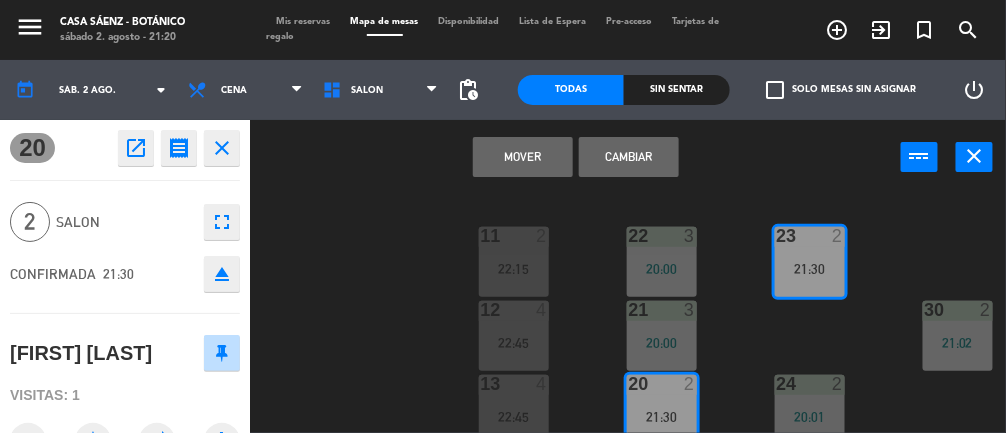 click on "Cambiar" at bounding box center [629, 157] 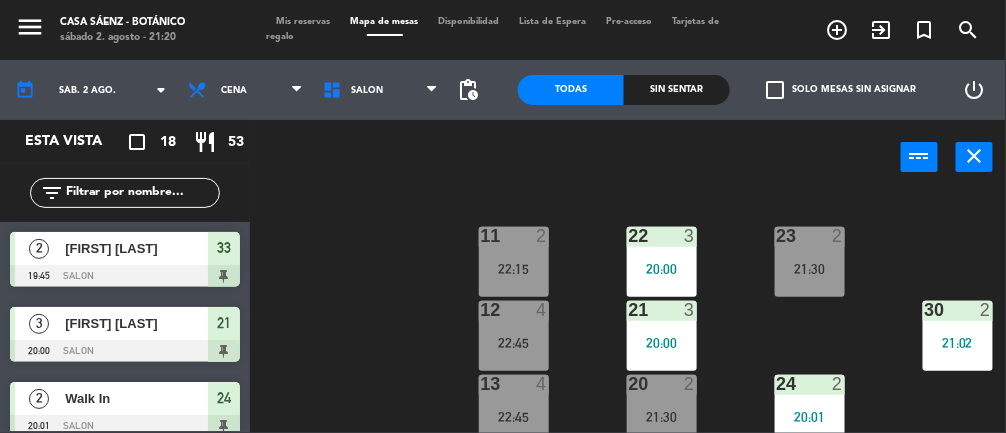 scroll, scrollTop: 92, scrollLeft: 0, axis: vertical 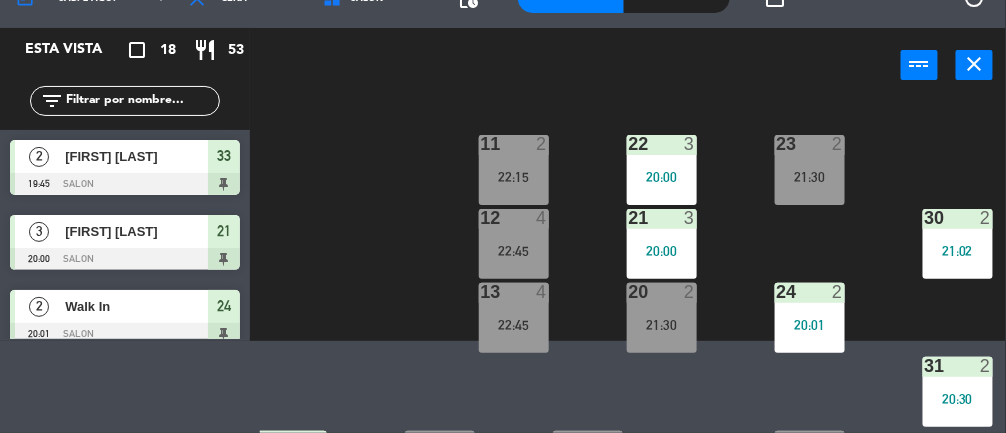 click on "21:30" at bounding box center (810, 177) 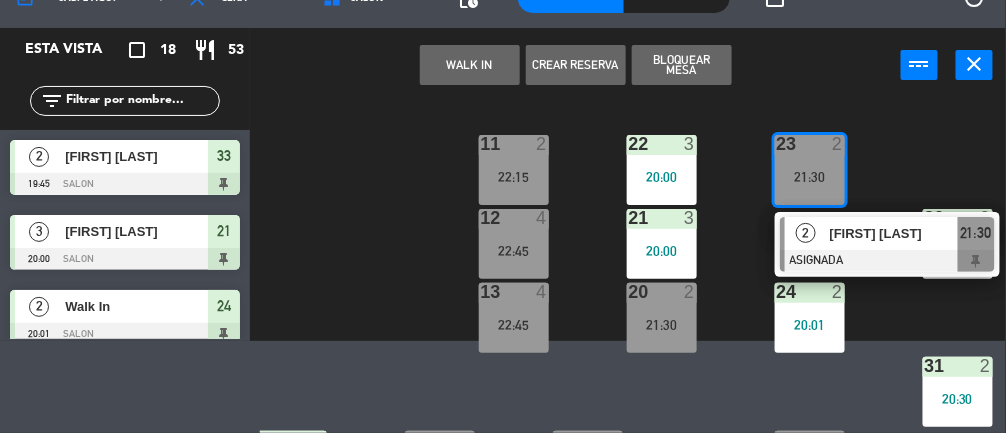 click on "[FIRST] [LAST]" at bounding box center [893, 233] 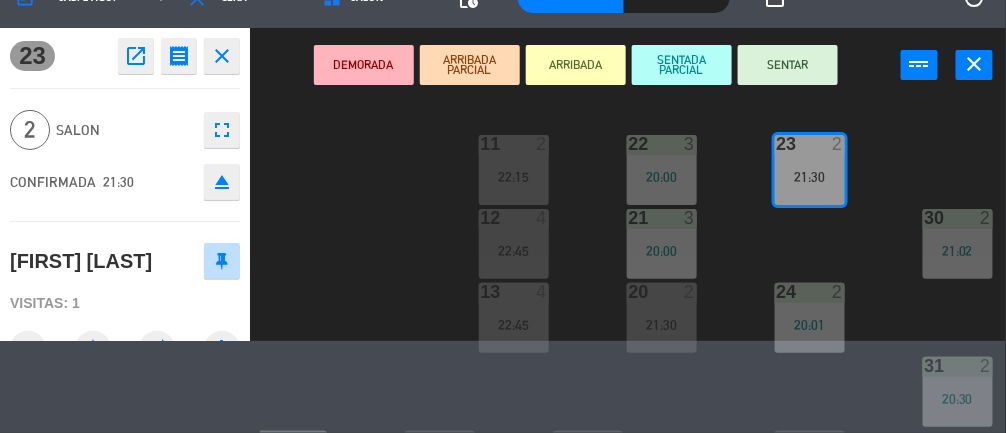 click on "SENTAR" at bounding box center (788, 65) 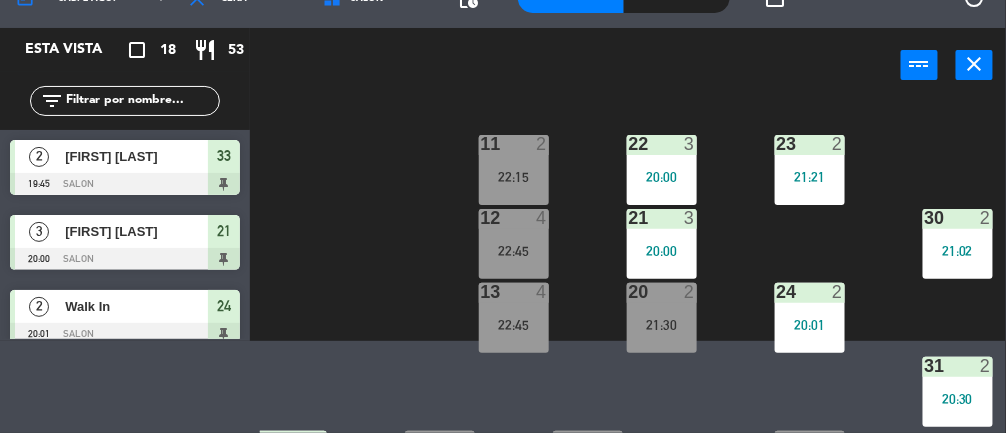 scroll, scrollTop: 92, scrollLeft: 0, axis: vertical 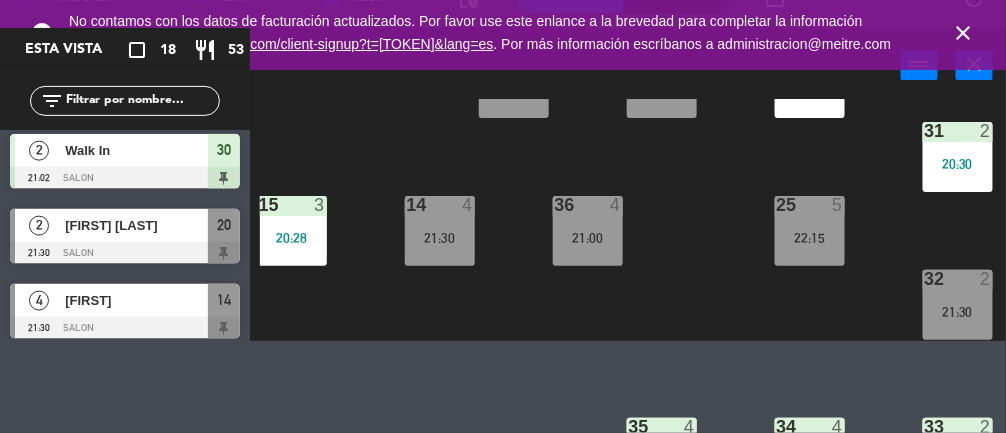 click on "[FIRST]" at bounding box center [135, 300] 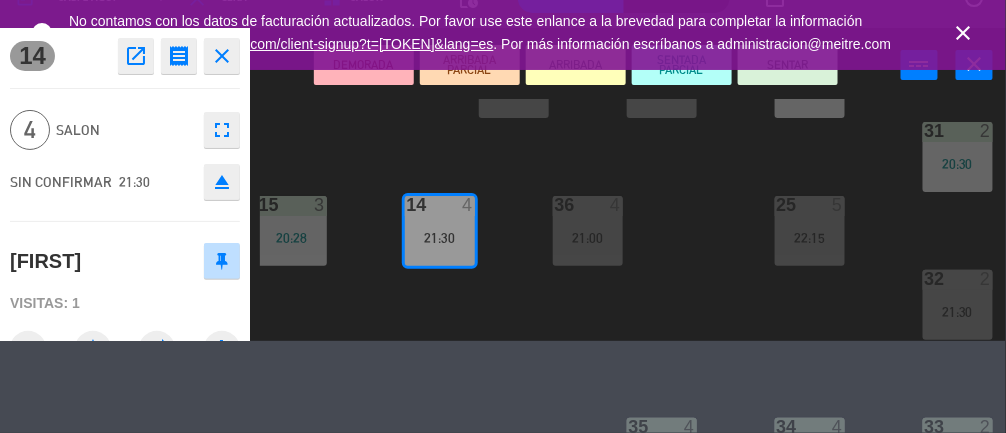 click on "close" at bounding box center [964, 33] 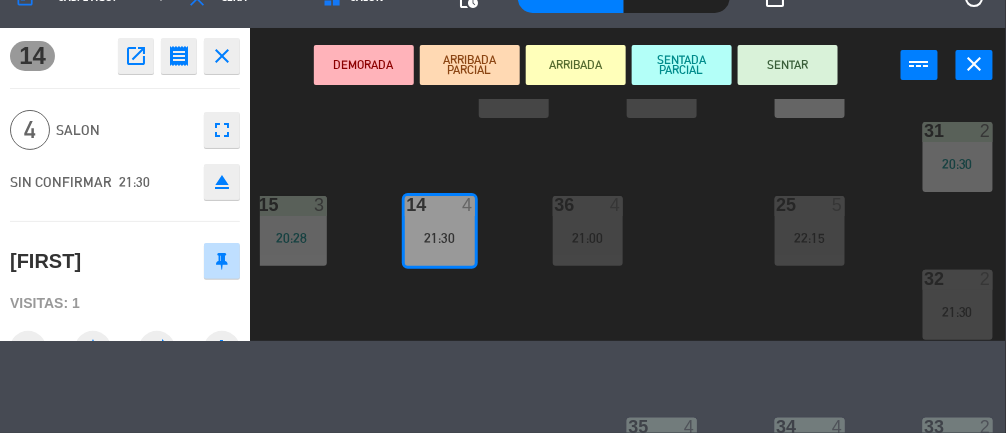 click on "[NUMBER]  [NUMBER]   [TIME]  [NUMBER]  [NUMBER]   [TIME]  [NUMBER]  [NUMBER]   [TIME]  [NUMBER]  [NUMBER]   [TIME]  [NUMBER]  [NUMBER]   [TIME]  [NUMBER]  [NUMBER]   [TIME]  [NUMBER]  [NUMBER]   [TIME]  [NUMBER]  [NUMBER]   [TIME]  [NUMBER]  [NUMBER]   [TIME]  [NUMBER]  [NUMBER]   [TIME]  [NUMBER]  [NUMBER]   [TIME]  [NUMBER]  [NUMBER]   [TIME]  [NUMBER]  [NUMBER]   [TIME]  [NUMBER]  [NUMBER]   [TIME]  [NUMBER]  [NUMBER]   [TIME]  [NUMBER]  [NUMBER]   [TIME]  [NUMBER]  [NUMBER]   [TIME]  [NUMBER]  [NUMBER]   [TIME]" 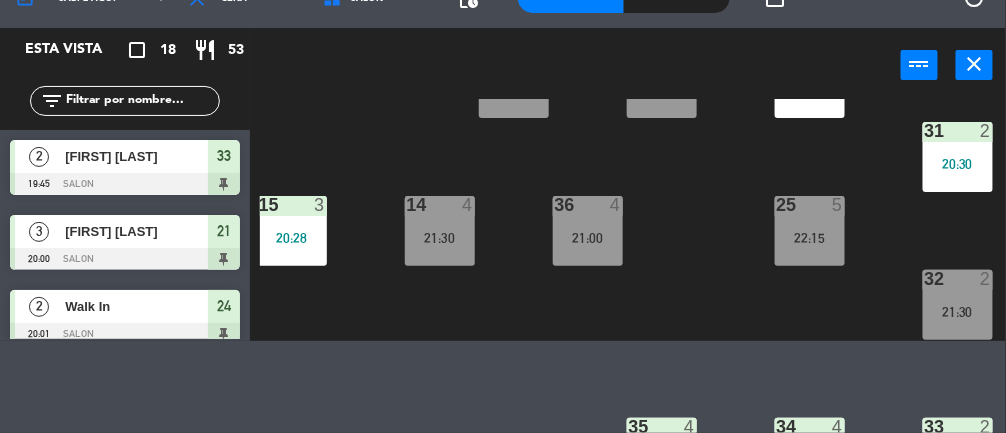 scroll, scrollTop: 92, scrollLeft: 0, axis: vertical 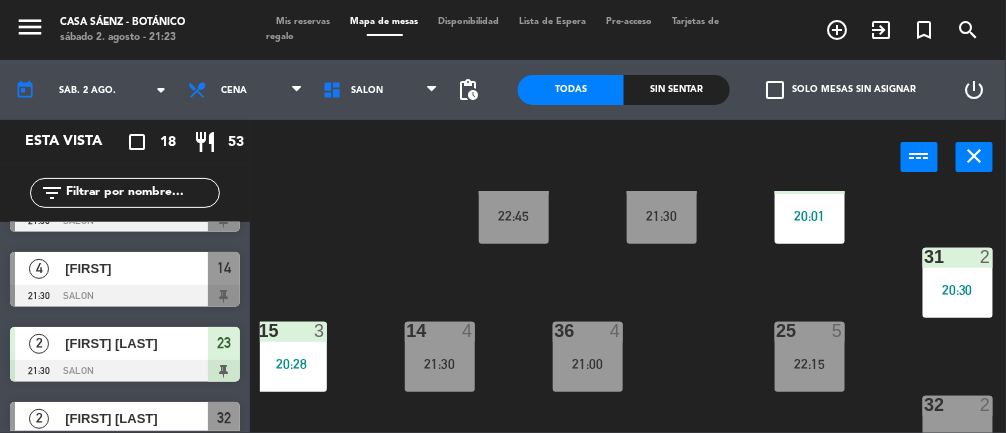 click on "[FIRST]" at bounding box center (136, 268) 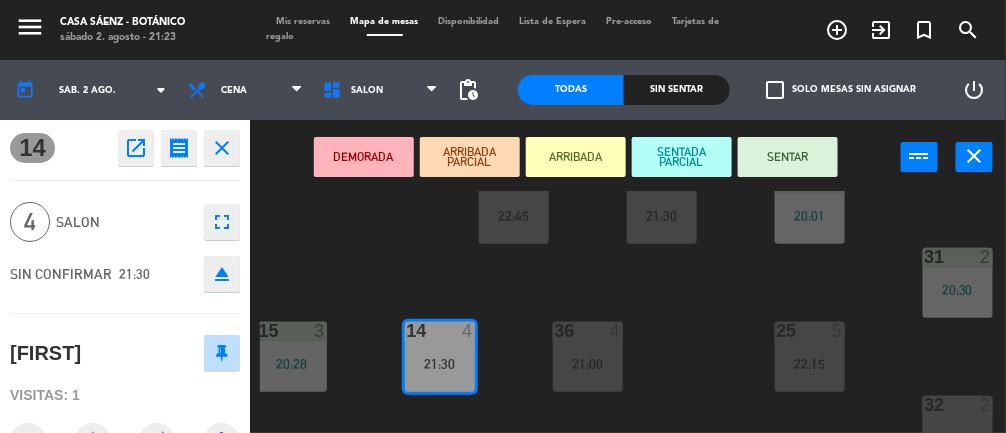 click on "[NUMBER]  [NUMBER]   [TIME]" at bounding box center (810, 357) 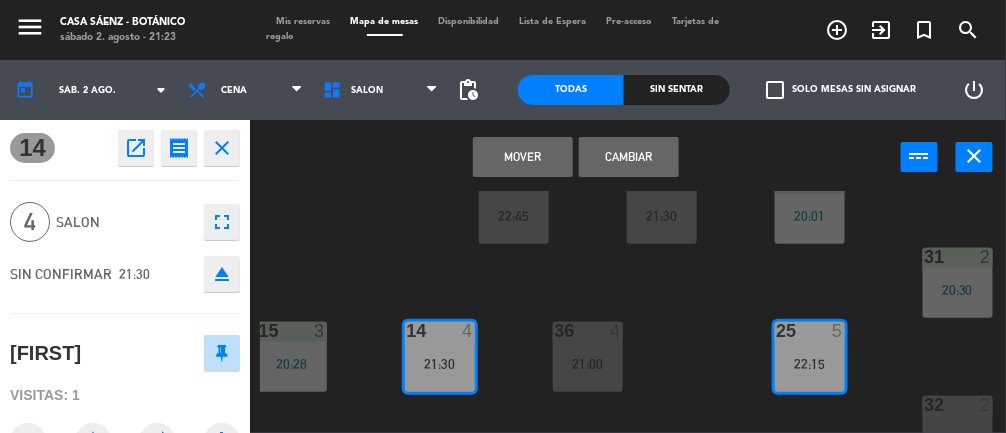 click on "Cambiar" at bounding box center (629, 157) 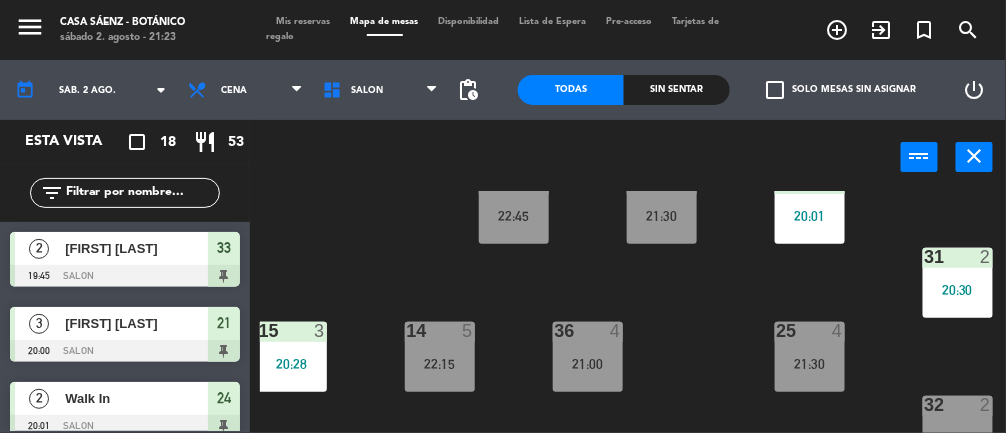 scroll, scrollTop: 92, scrollLeft: 0, axis: vertical 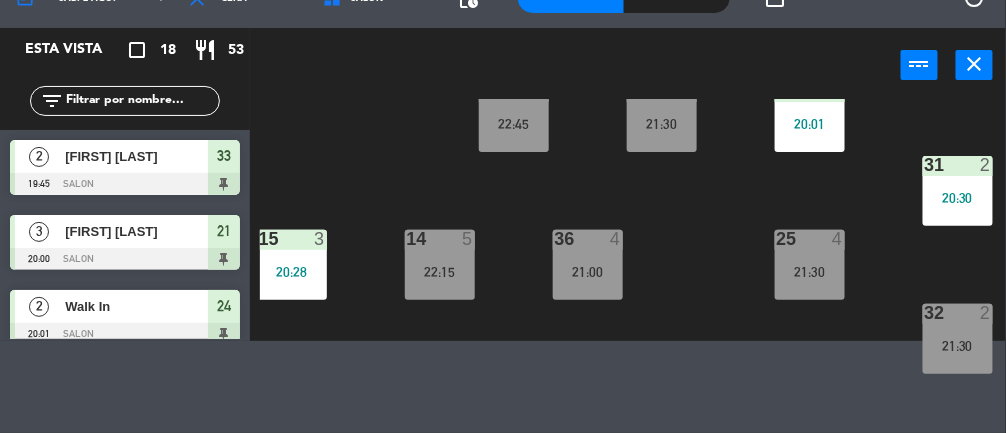 click on "[NUMBER]  [NUMBER]   [TIME]" at bounding box center [810, 265] 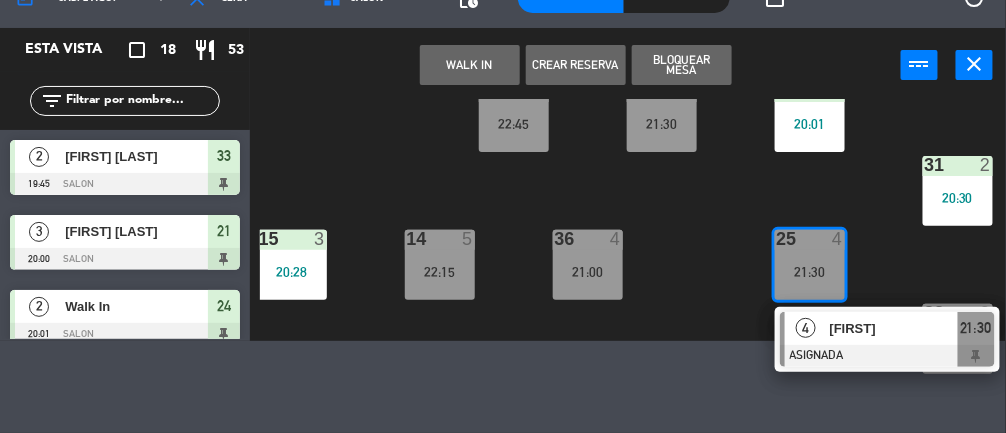 click at bounding box center (887, 356) 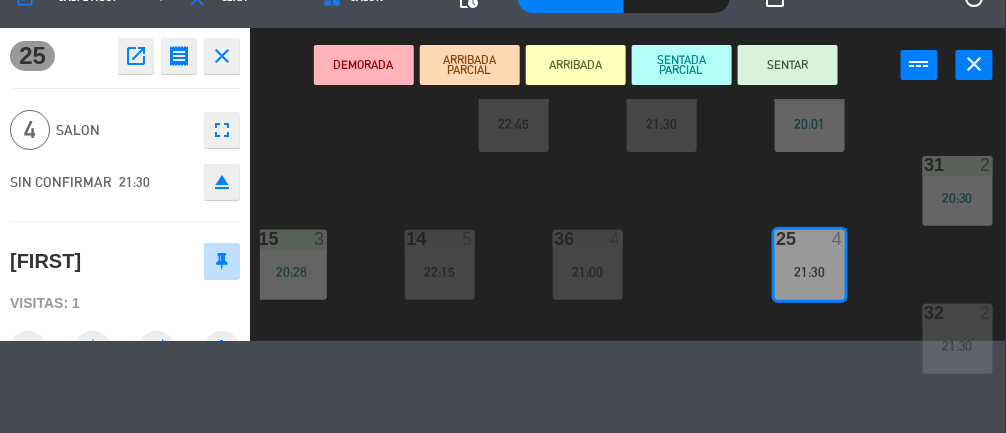 click on "SENTAR" at bounding box center [788, 65] 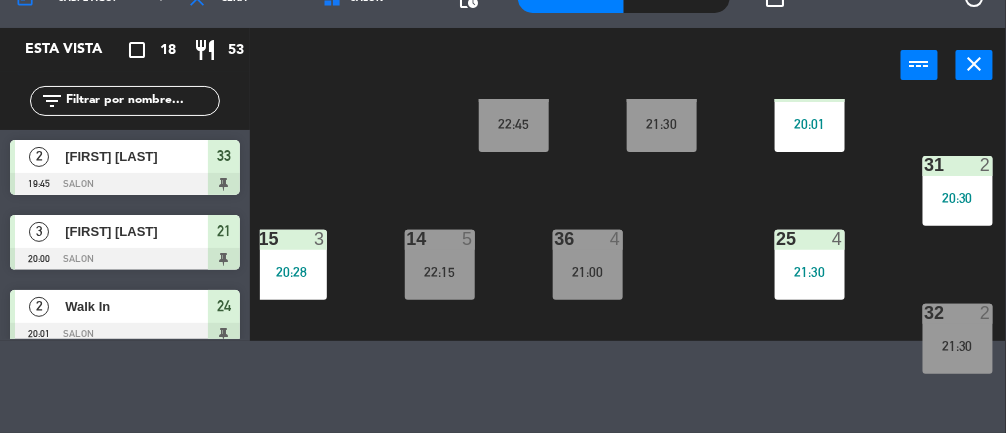 scroll, scrollTop: 92, scrollLeft: 0, axis: vertical 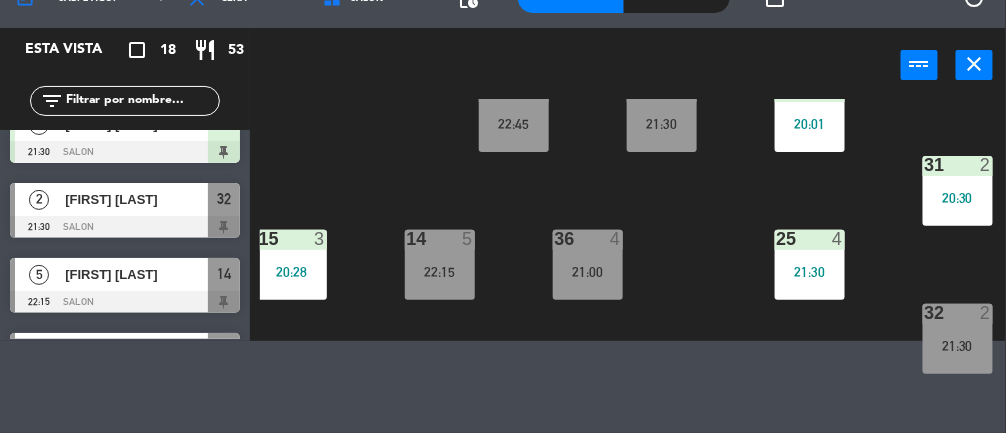 click at bounding box center [125, 227] 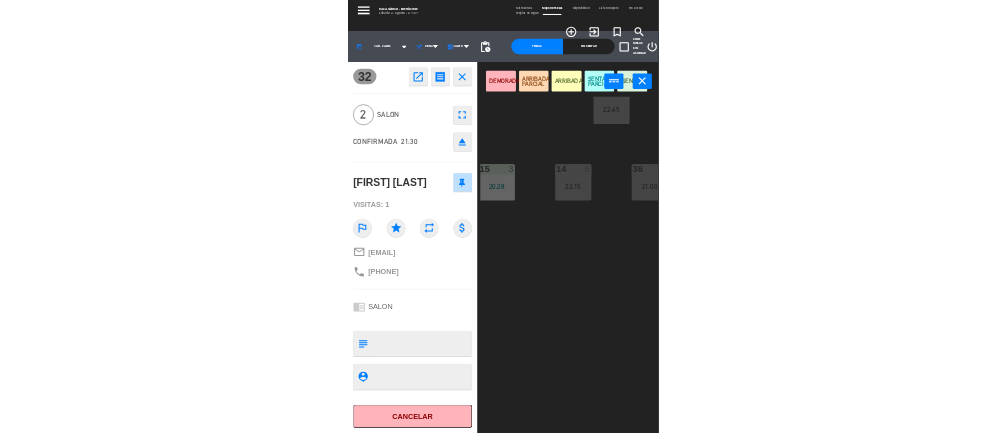 scroll, scrollTop: 0, scrollLeft: 0, axis: both 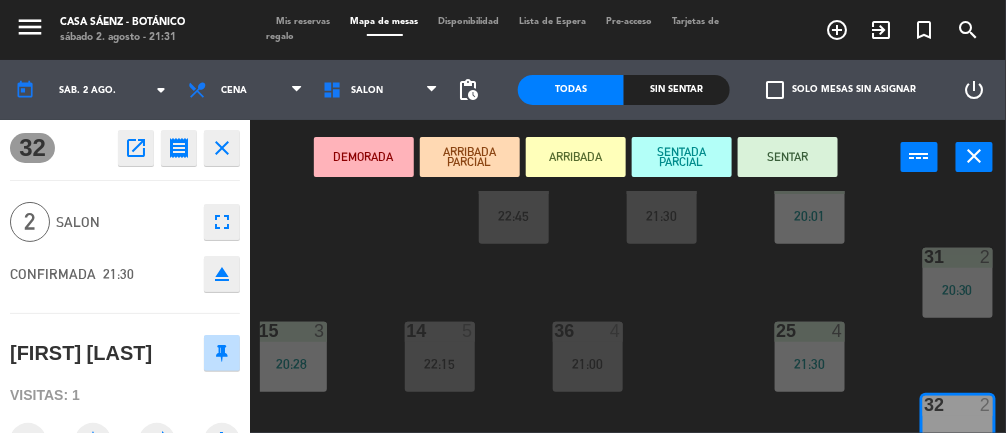 click on "SENTAR" at bounding box center [788, 157] 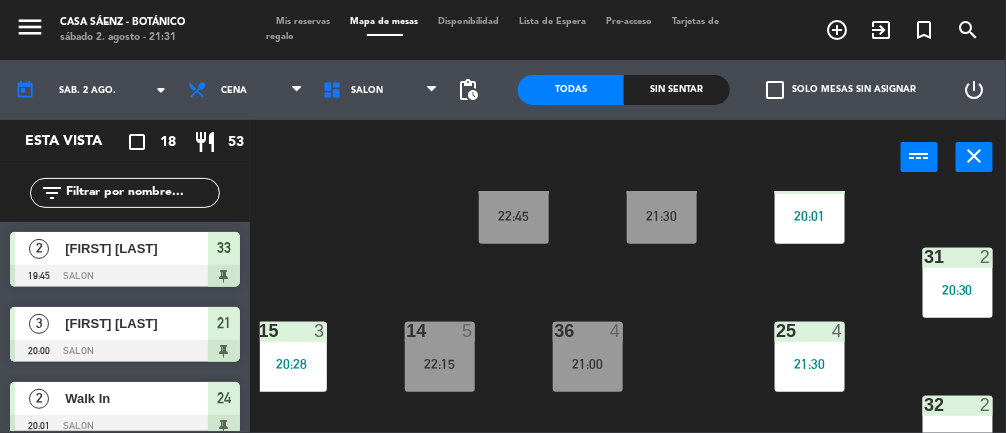 scroll, scrollTop: 92, scrollLeft: 0, axis: vertical 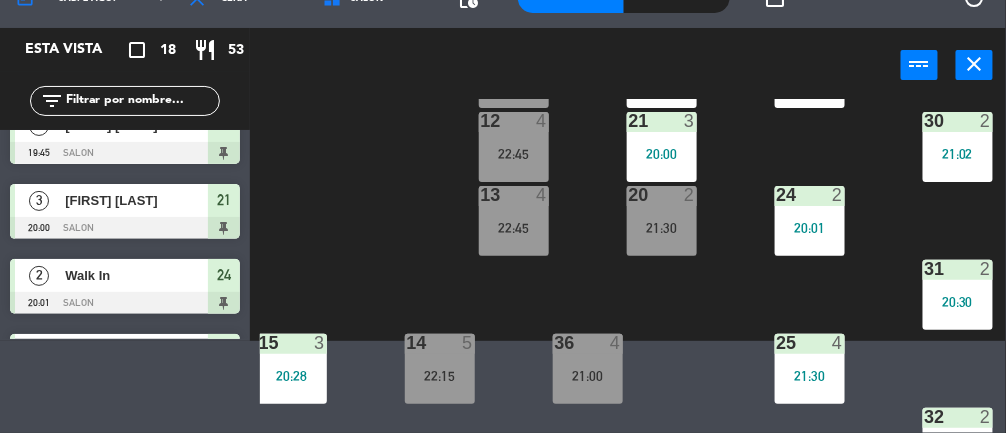 click on "21:00" at bounding box center (588, 376) 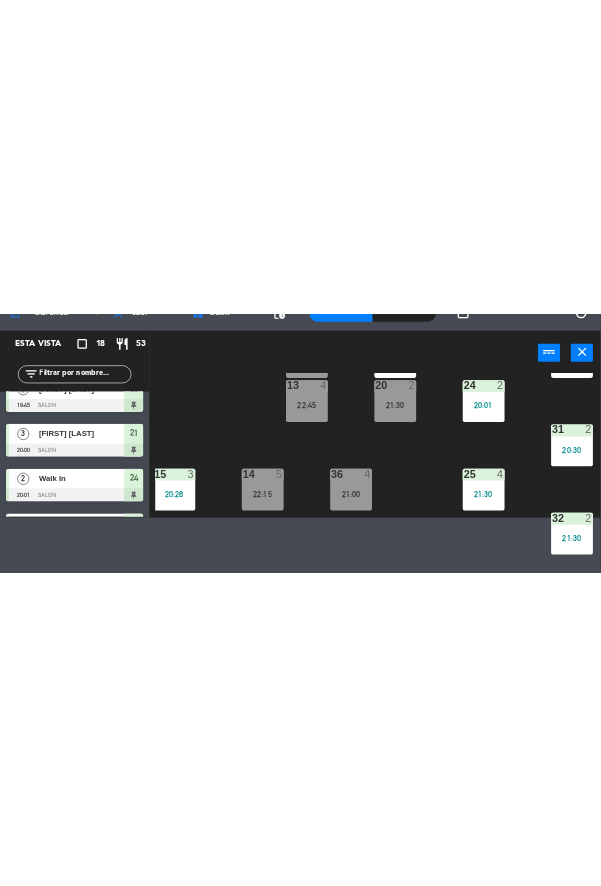 scroll, scrollTop: 220, scrollLeft: 81, axis: both 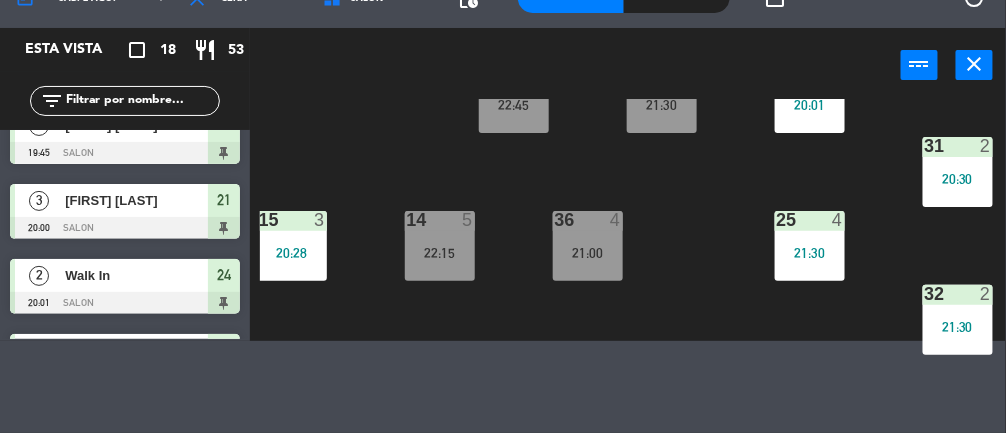 click on "21:00" at bounding box center (588, 253) 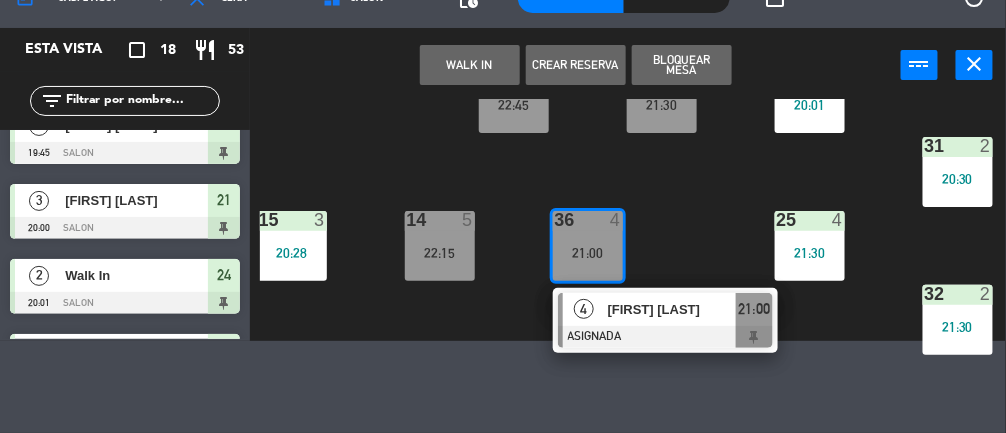 click at bounding box center (665, 337) 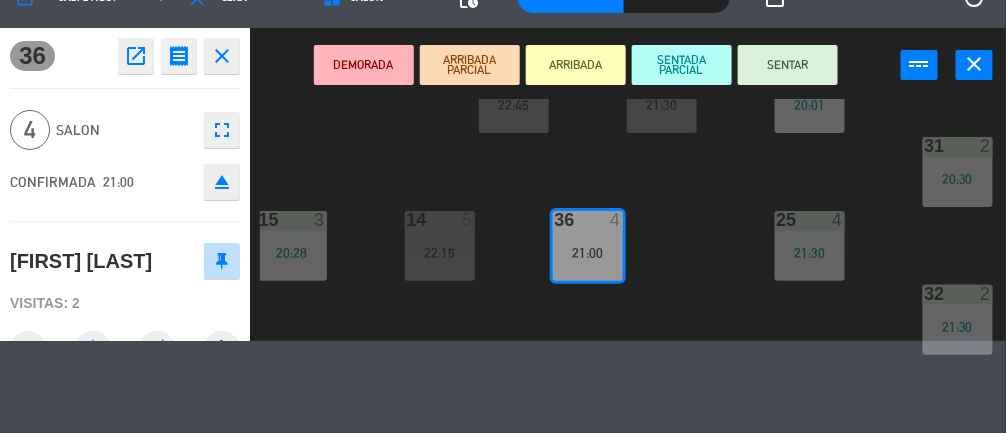 click on "open_in_new" 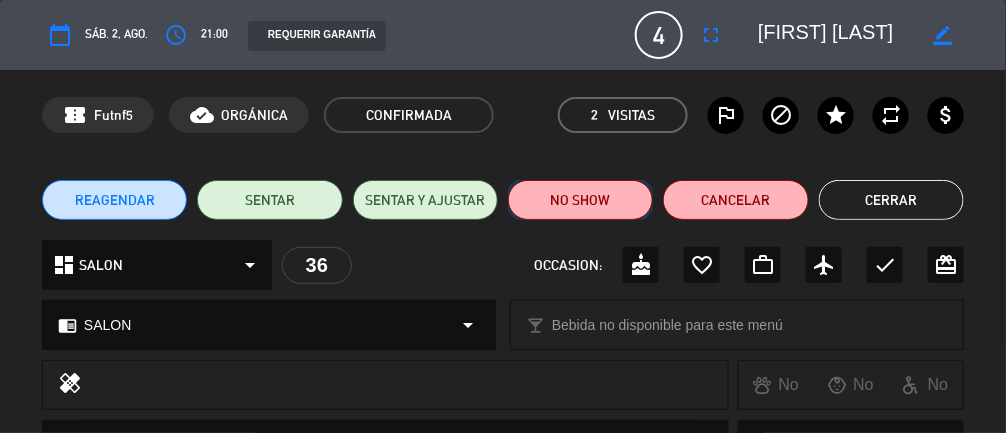 click on "NO SHOW" 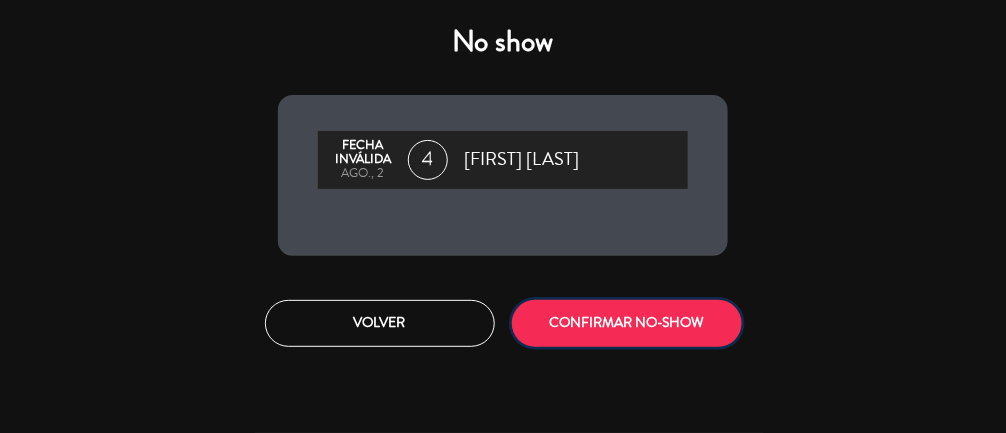 click on "CONFIRMAR NO-SHOW" 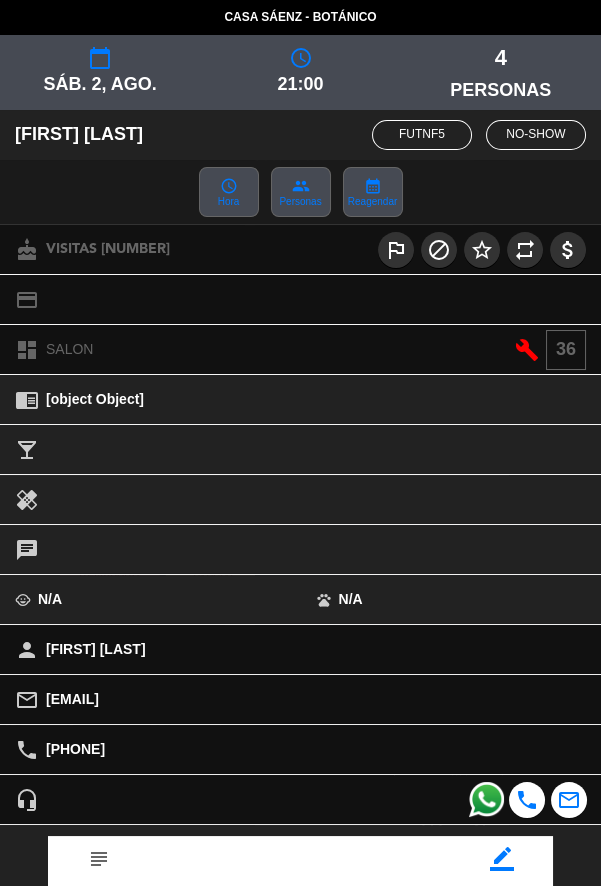 scroll, scrollTop: 0, scrollLeft: 0, axis: both 